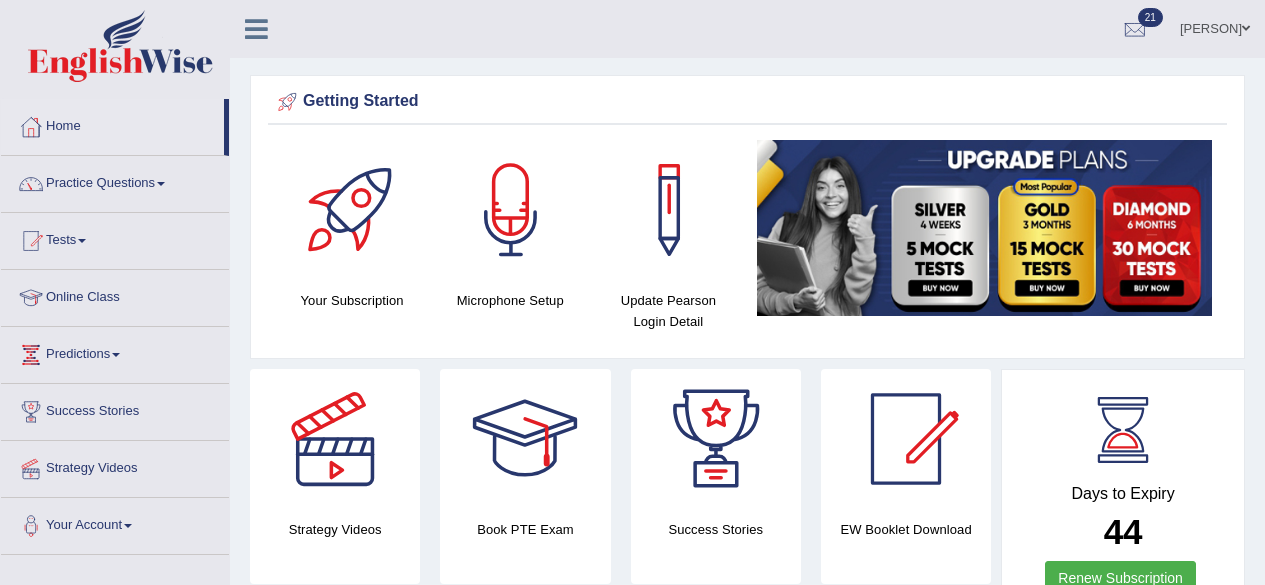 scroll, scrollTop: 0, scrollLeft: 0, axis: both 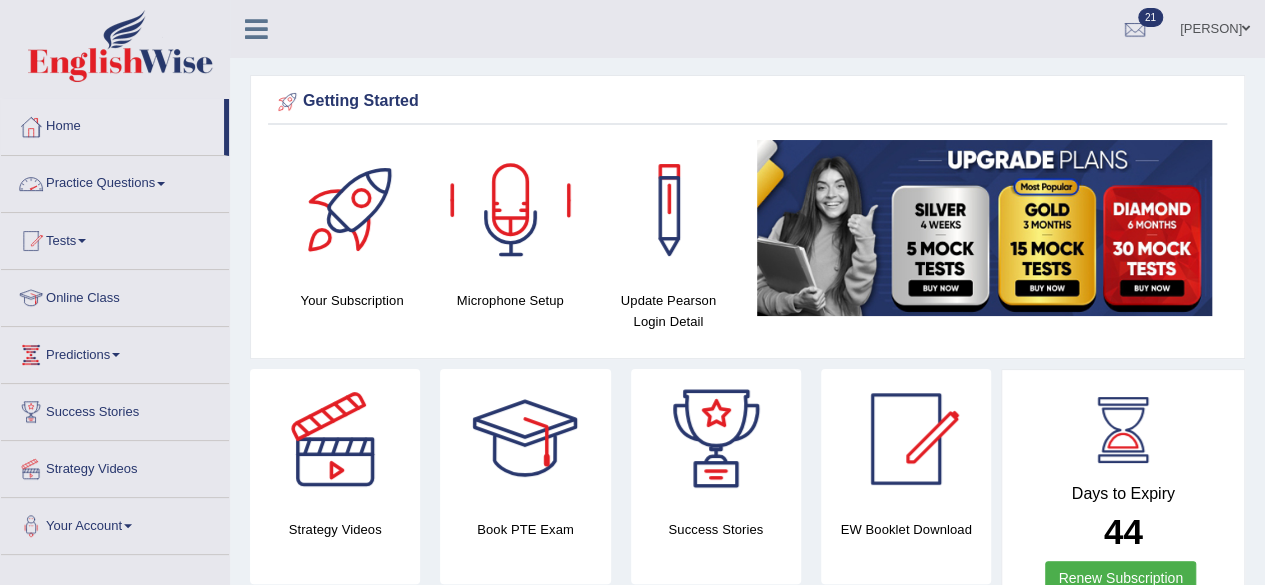 click on "Practice Questions" at bounding box center (115, 181) 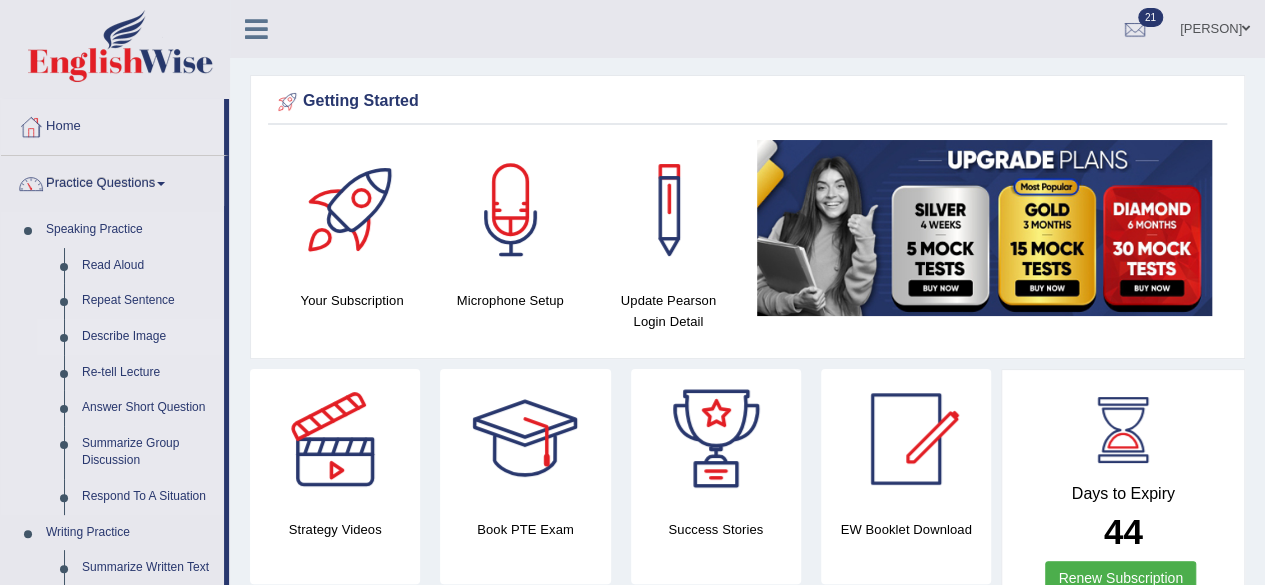 click on "Describe Image" at bounding box center [148, 337] 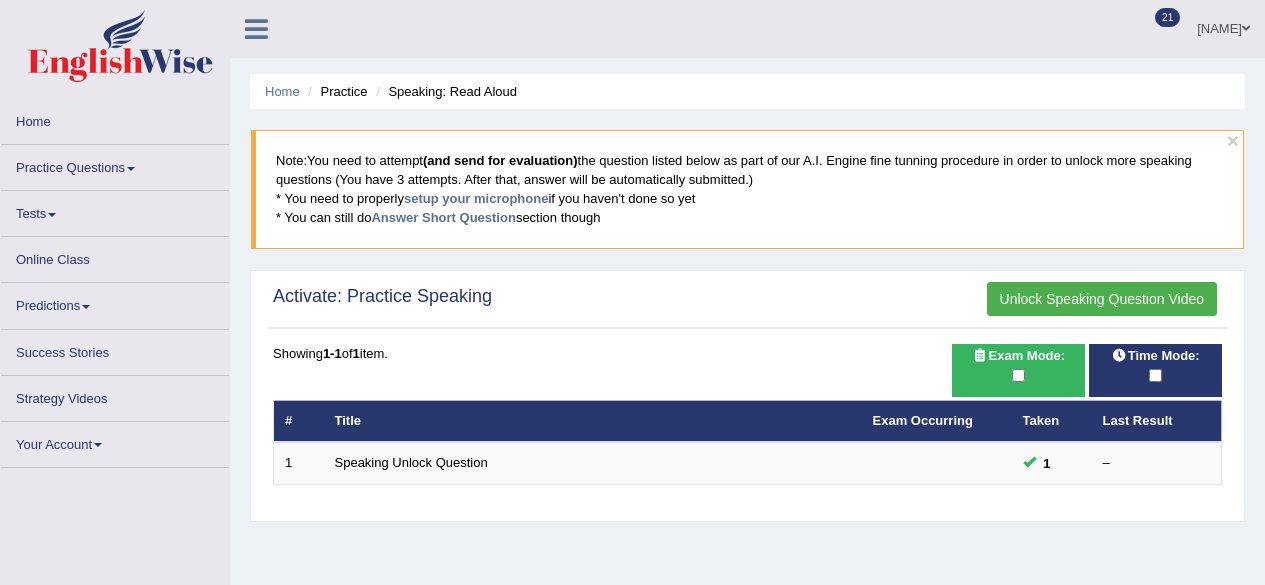 scroll, scrollTop: 0, scrollLeft: 0, axis: both 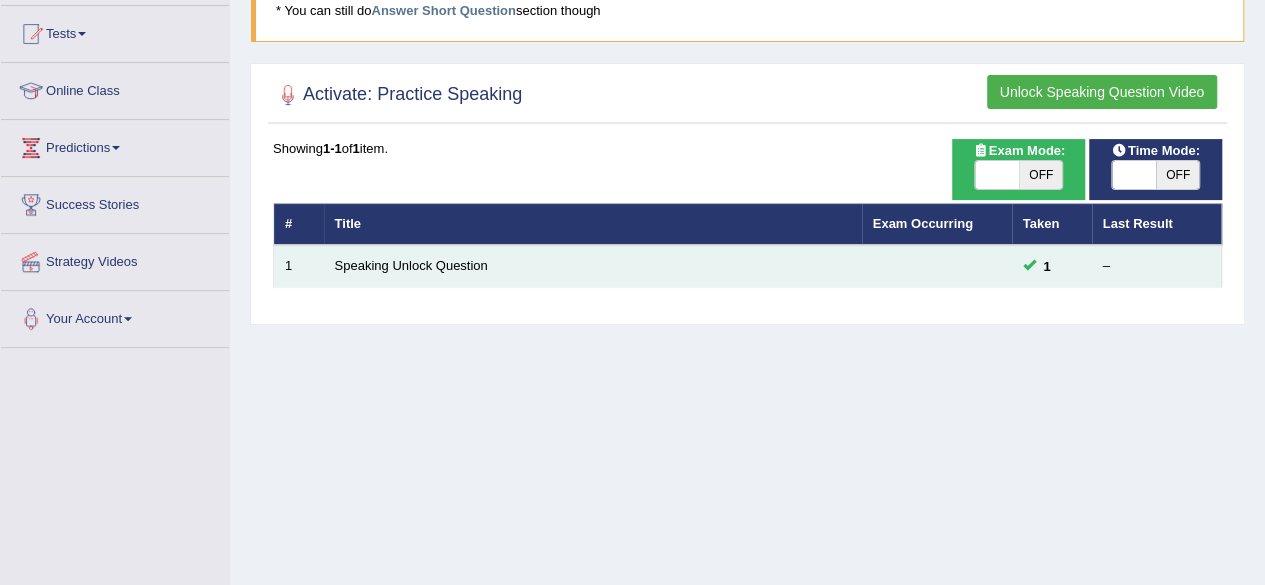 click on "Speaking Unlock Question" at bounding box center [593, 266] 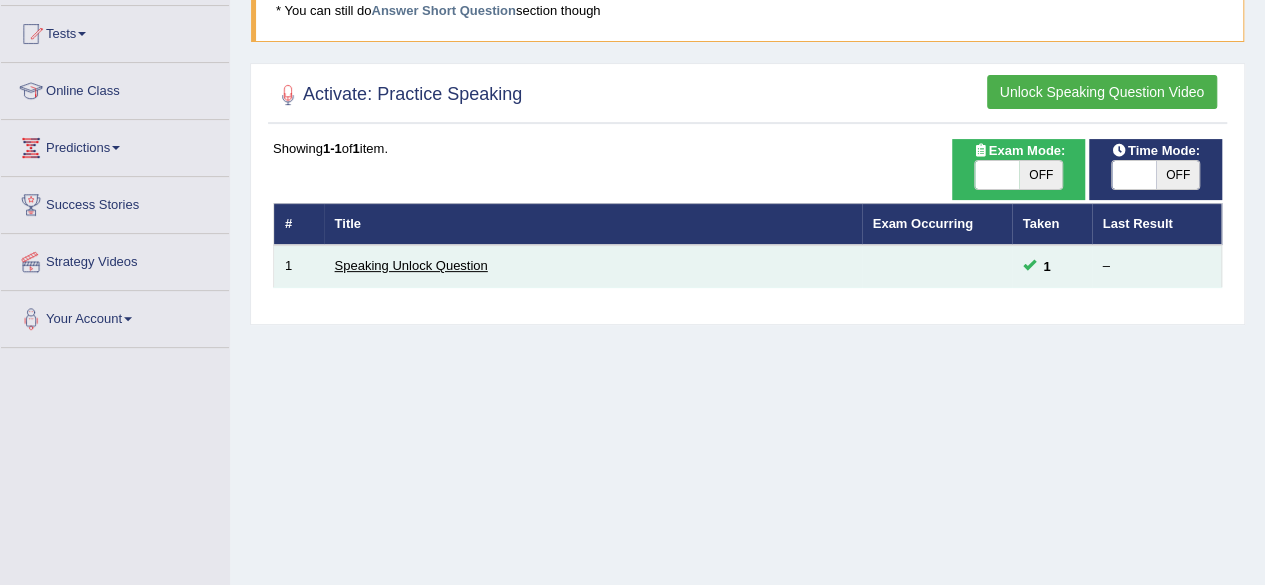 click on "Speaking Unlock Question" at bounding box center [411, 265] 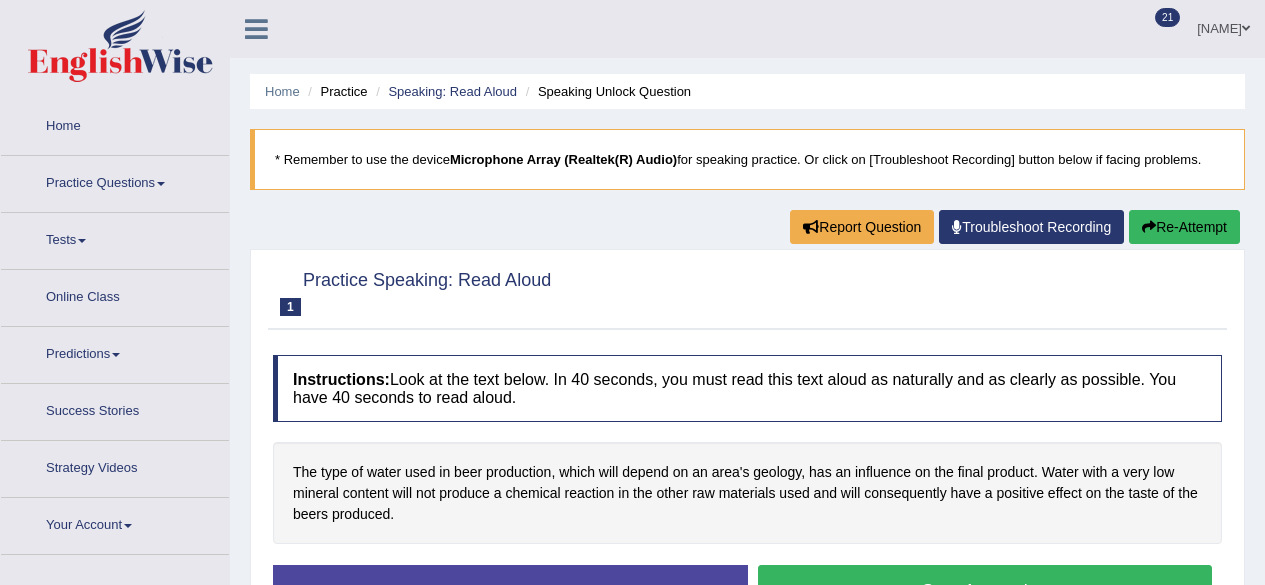 scroll, scrollTop: 0, scrollLeft: 0, axis: both 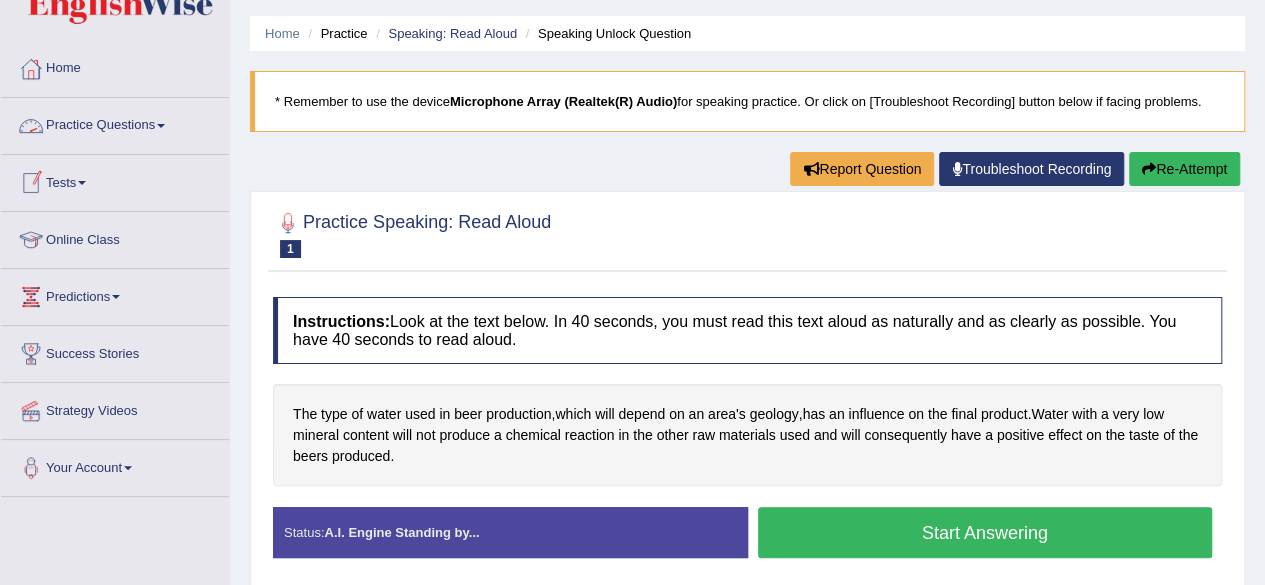 click on "Practice Questions" at bounding box center (115, 123) 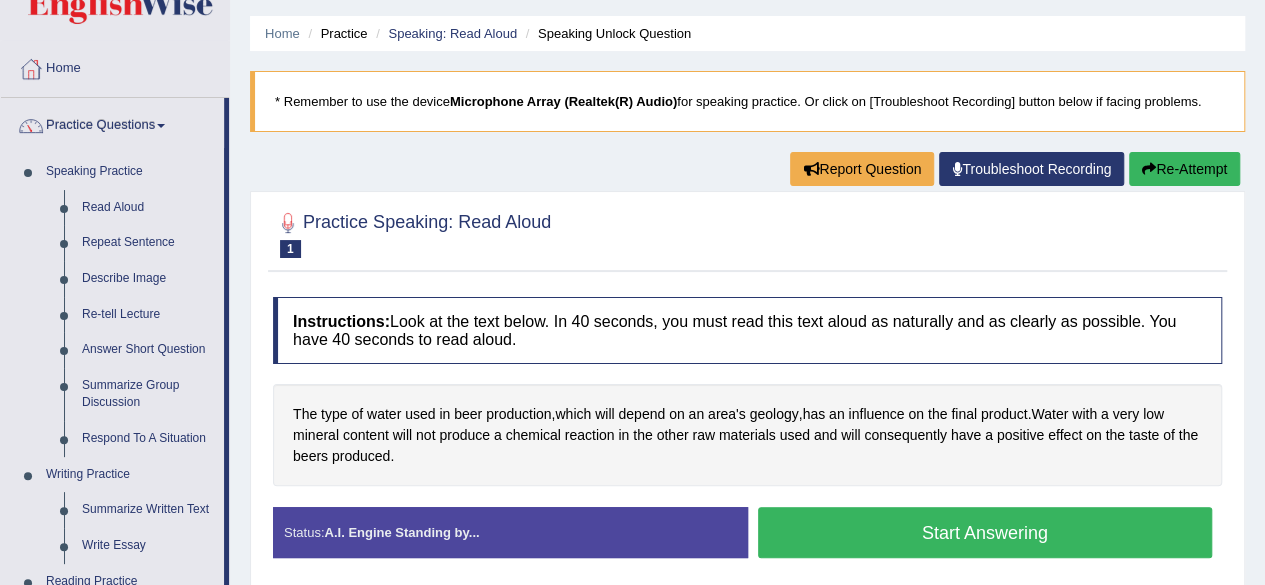 click on "Practice Questions" at bounding box center (112, 123) 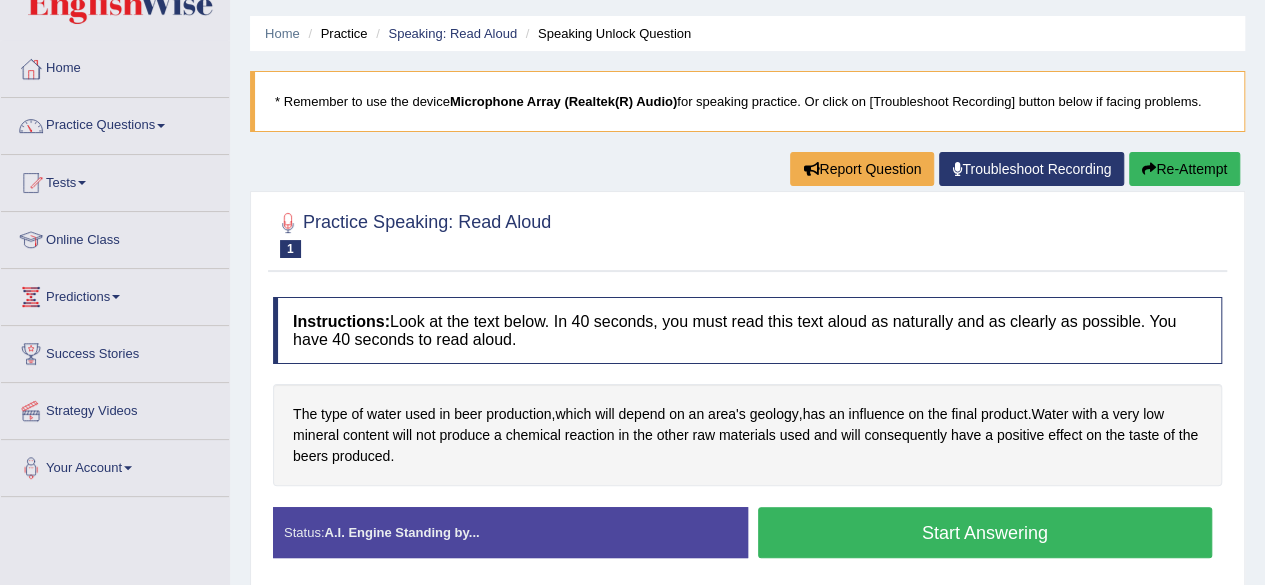 click on "Tests" at bounding box center (115, 180) 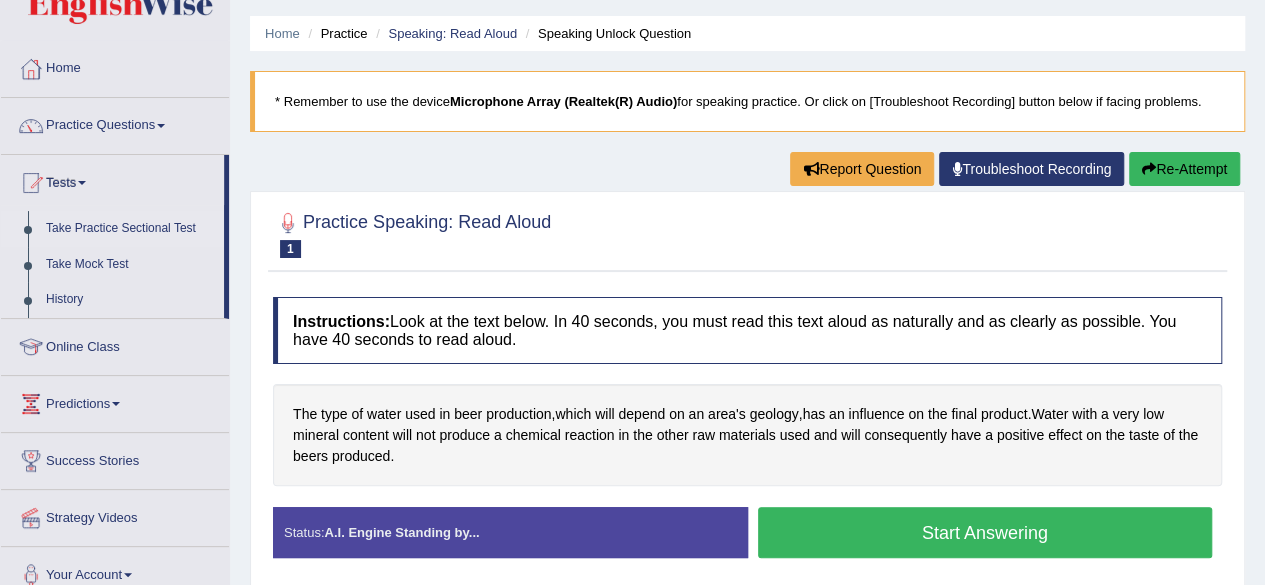 click on "Take Practice Sectional Test" at bounding box center [130, 229] 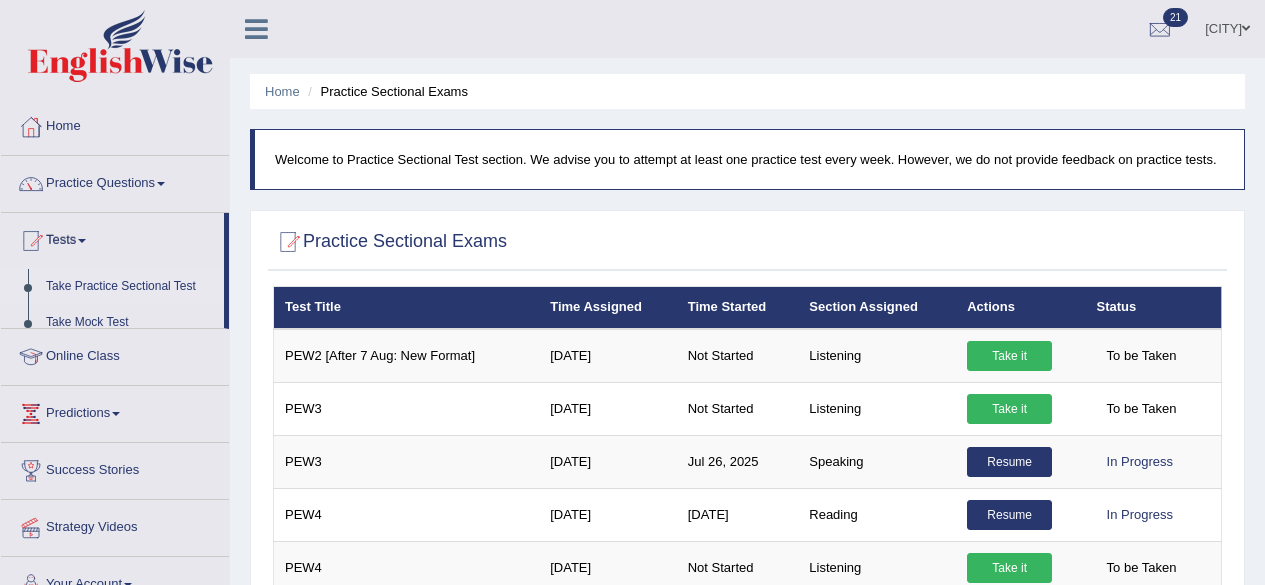 scroll, scrollTop: 0, scrollLeft: 0, axis: both 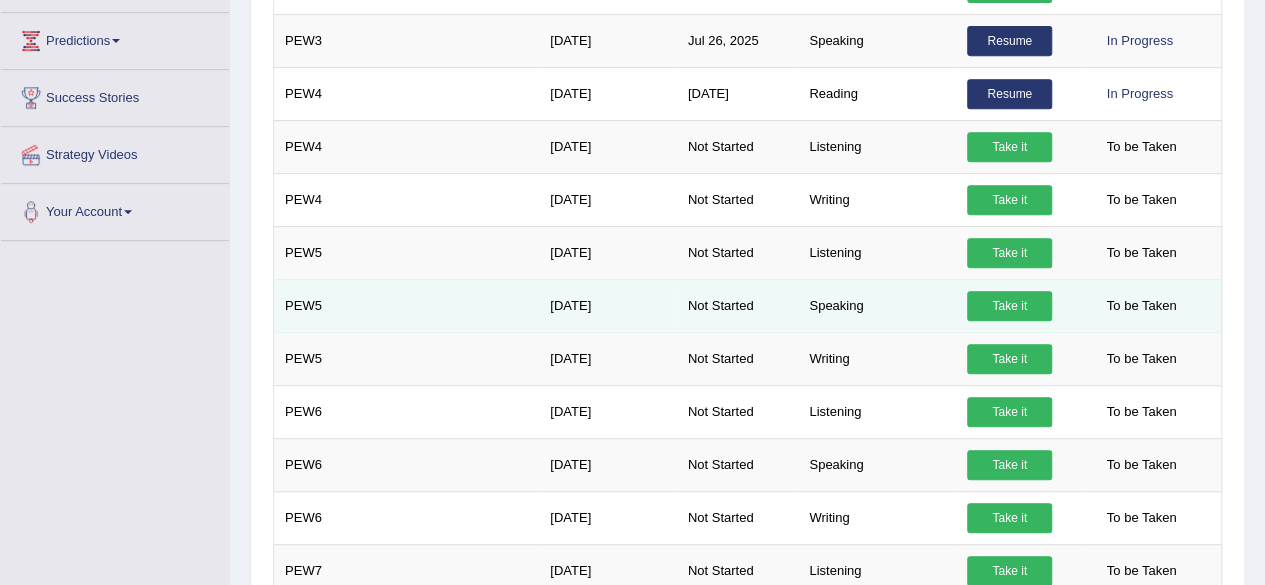 click on "Take it" at bounding box center [1009, 306] 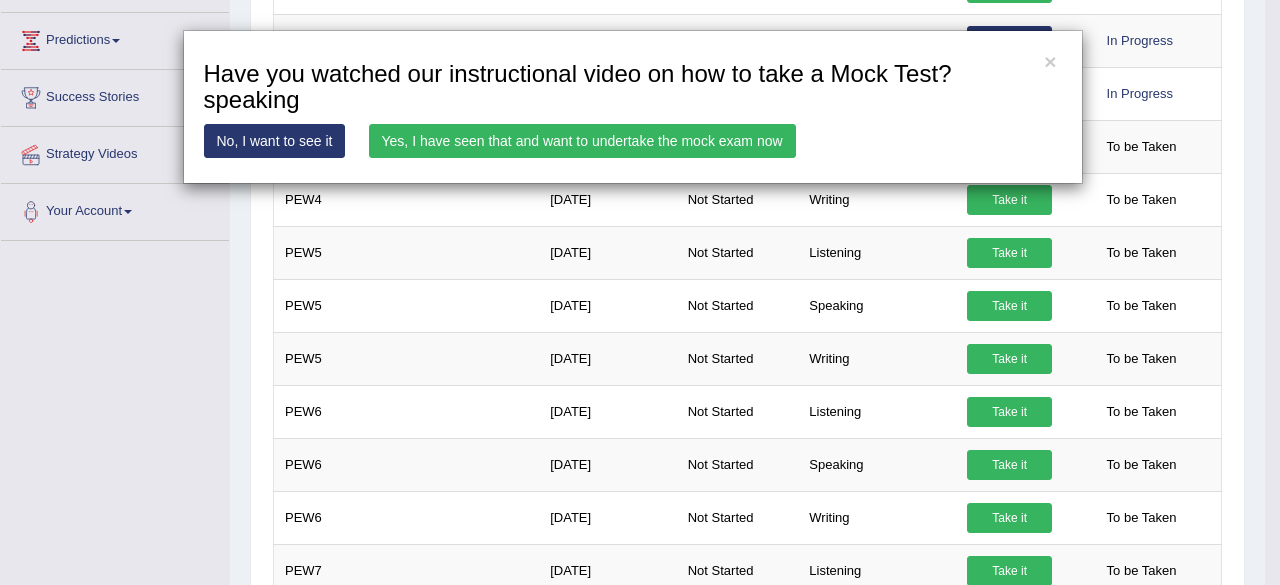 click on "Yes, I have seen that and want to undertake the mock exam now" at bounding box center [582, 141] 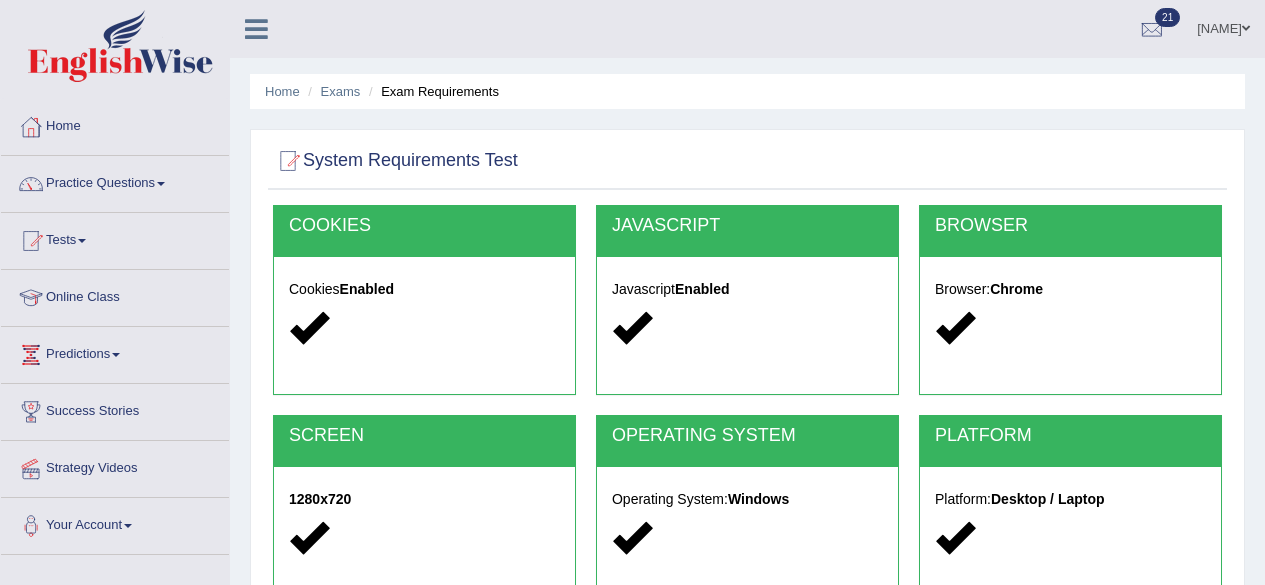 scroll, scrollTop: 0, scrollLeft: 0, axis: both 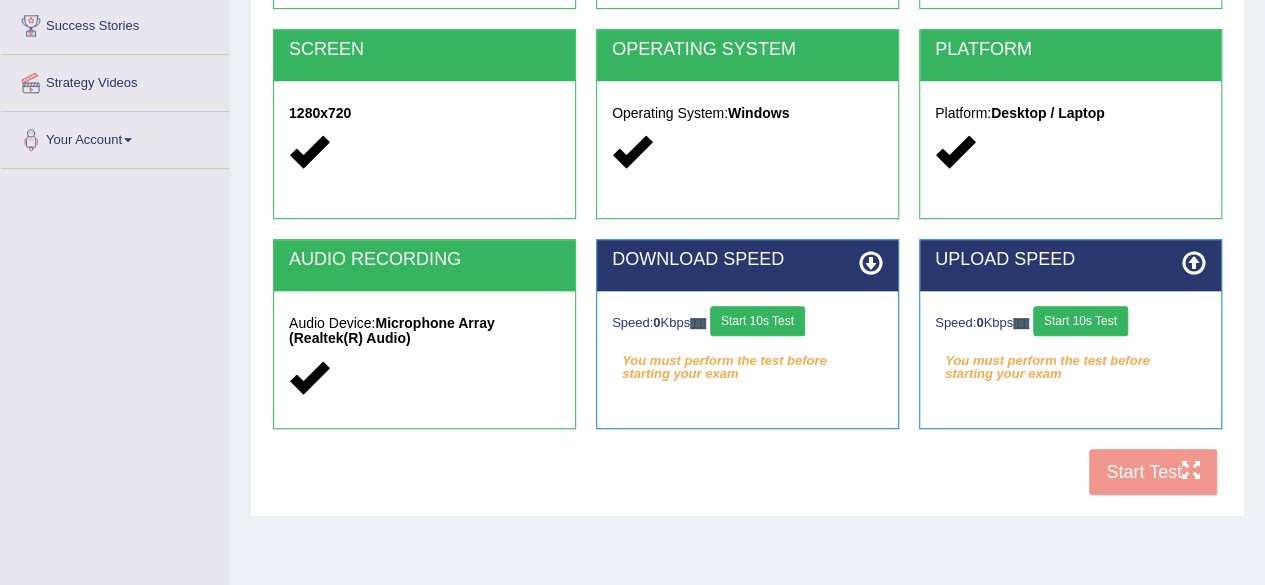 click on "Start 10s Test" at bounding box center [757, 321] 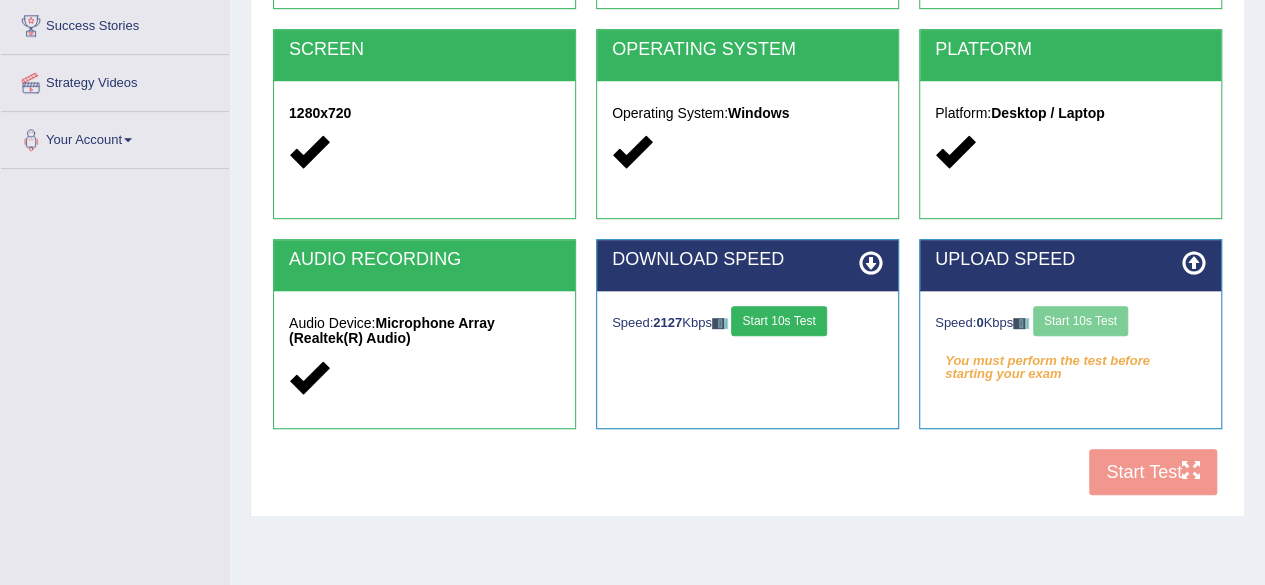 click on "Speed:  0  Kbps    Start 10s Test" at bounding box center (1070, 323) 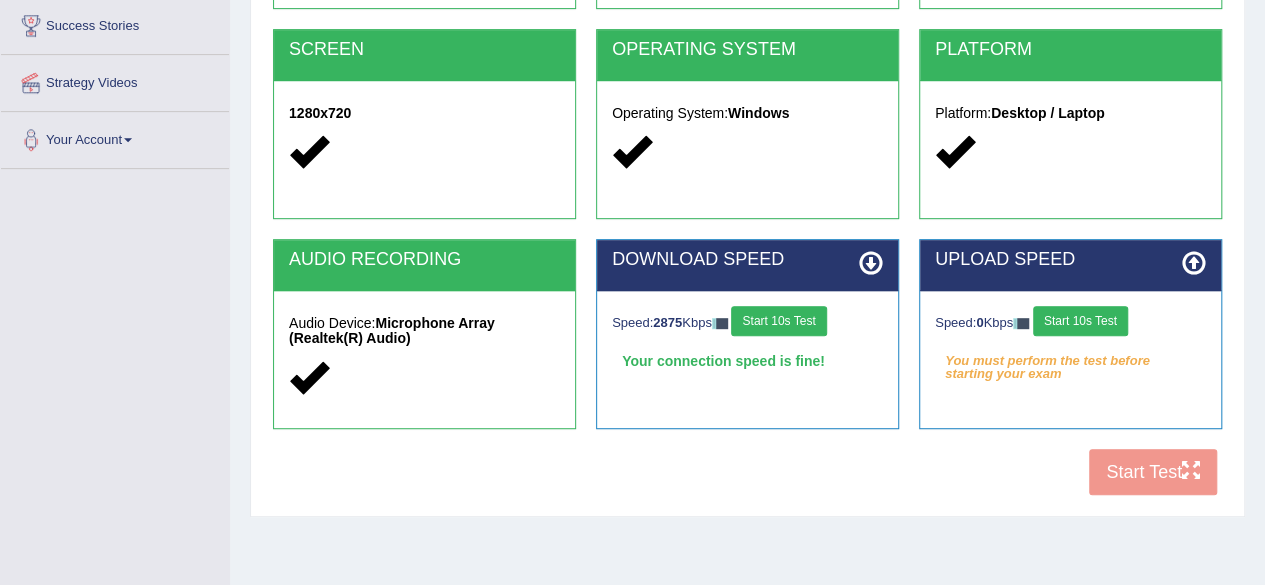 click on "Start 10s Test" at bounding box center (1080, 321) 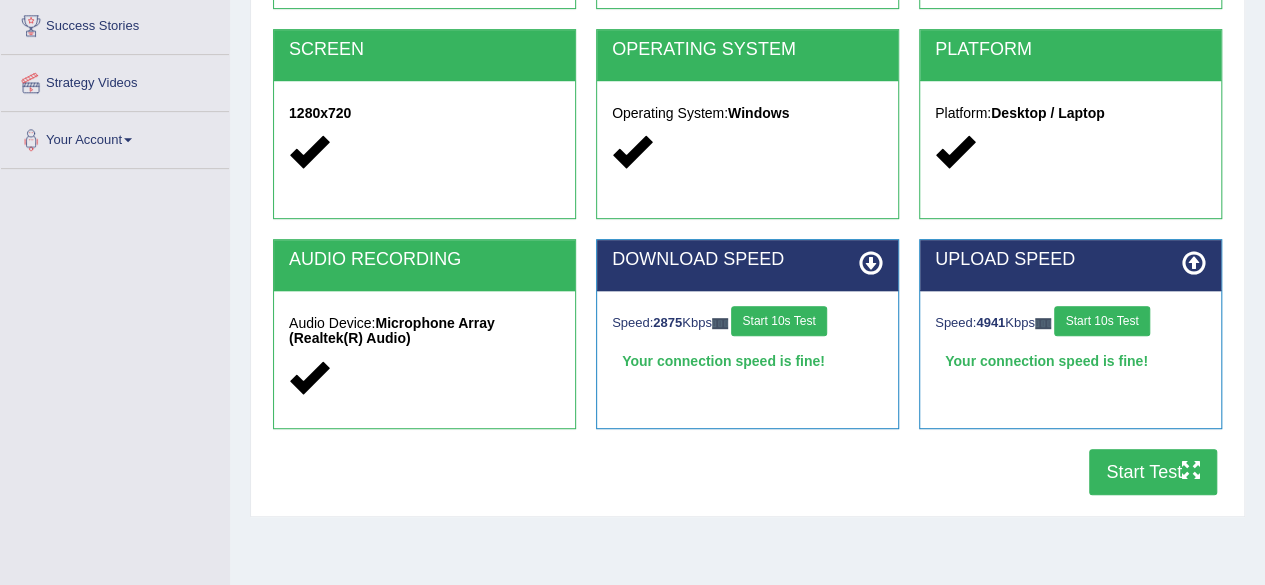 click on "Start Test" at bounding box center (1153, 472) 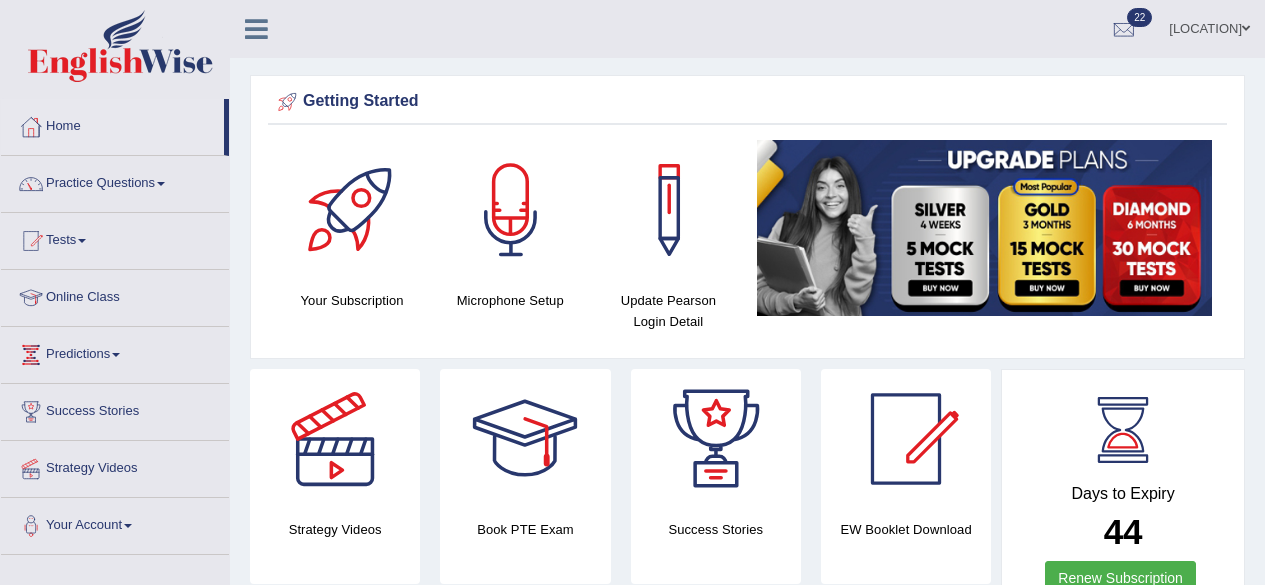 scroll, scrollTop: 0, scrollLeft: 0, axis: both 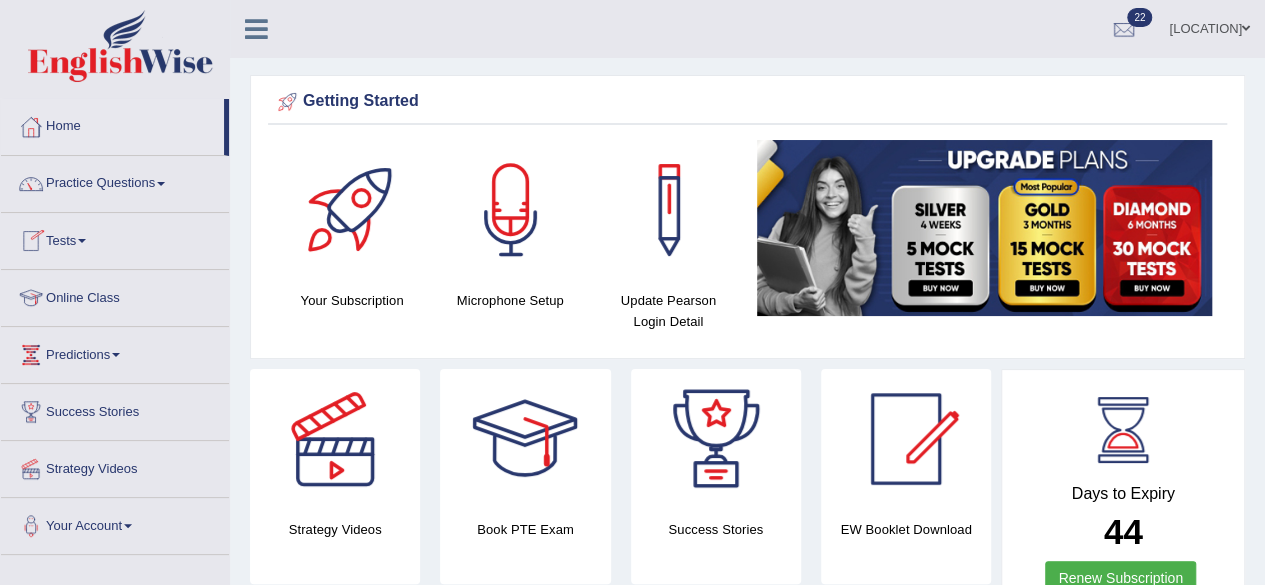 click on "Tests" at bounding box center (115, 238) 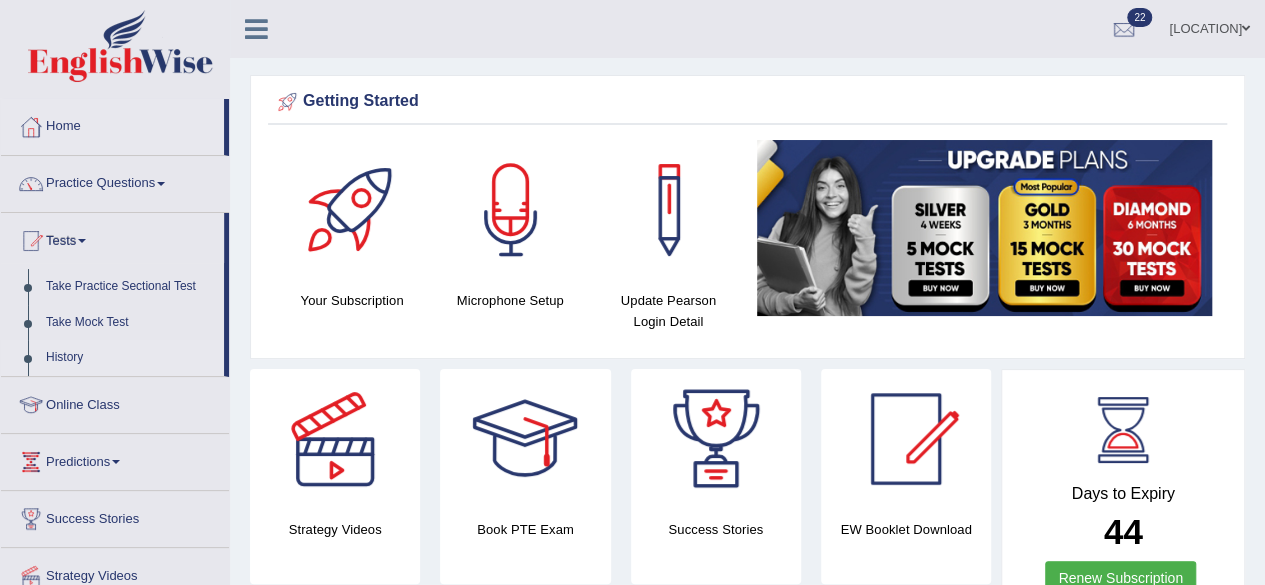 click on "History" at bounding box center (130, 358) 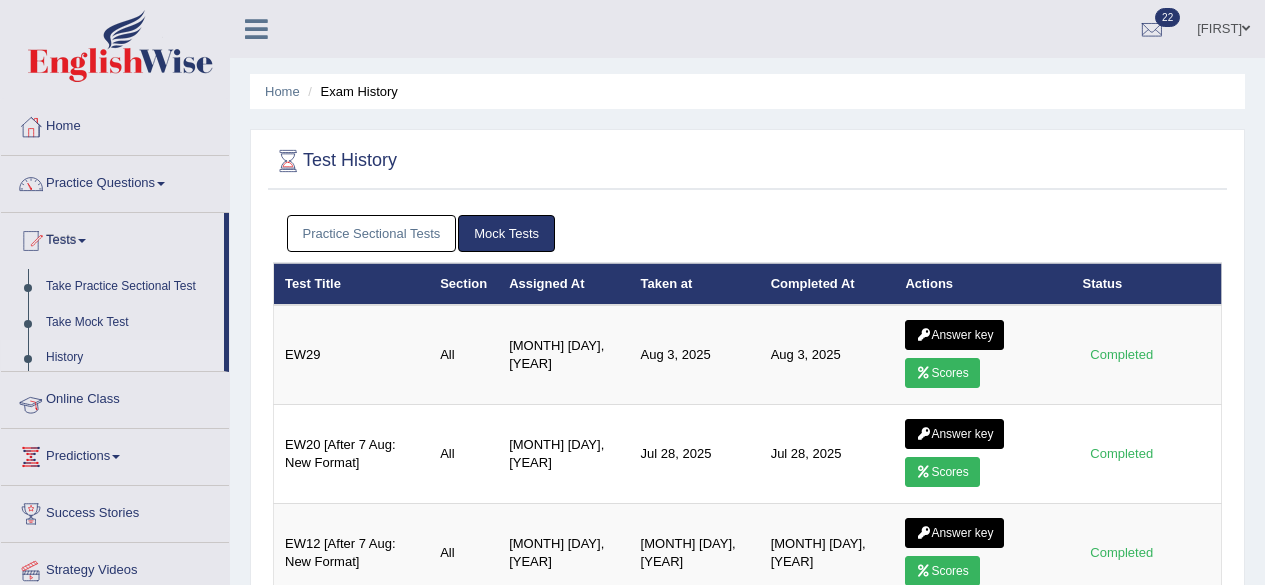 scroll, scrollTop: 0, scrollLeft: 0, axis: both 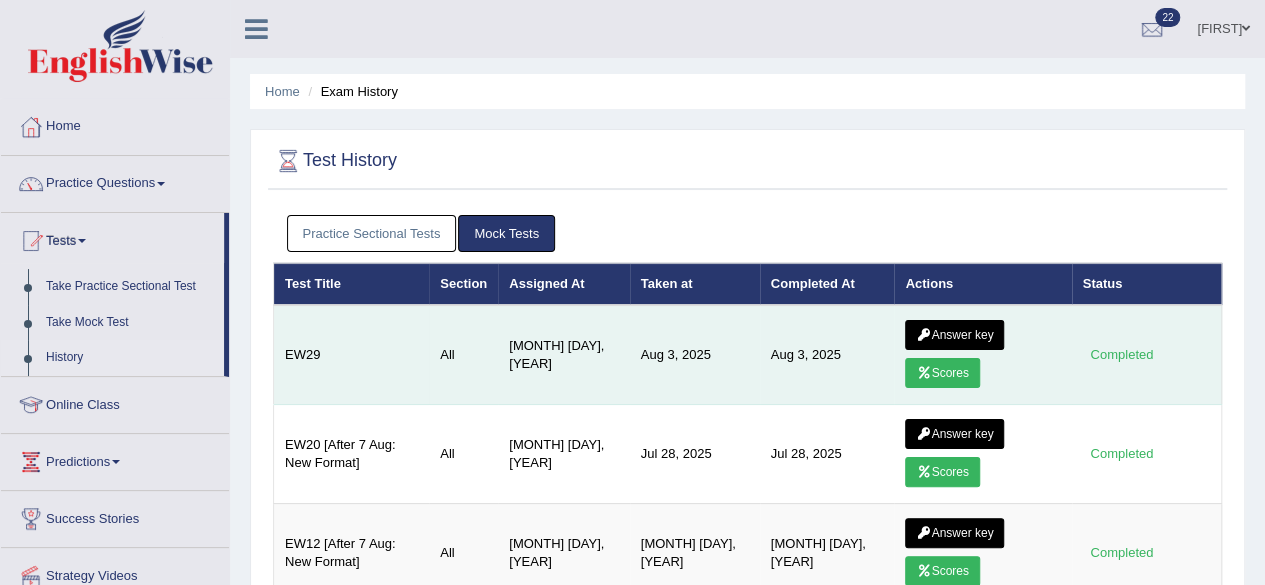 click on "Scores" at bounding box center [942, 373] 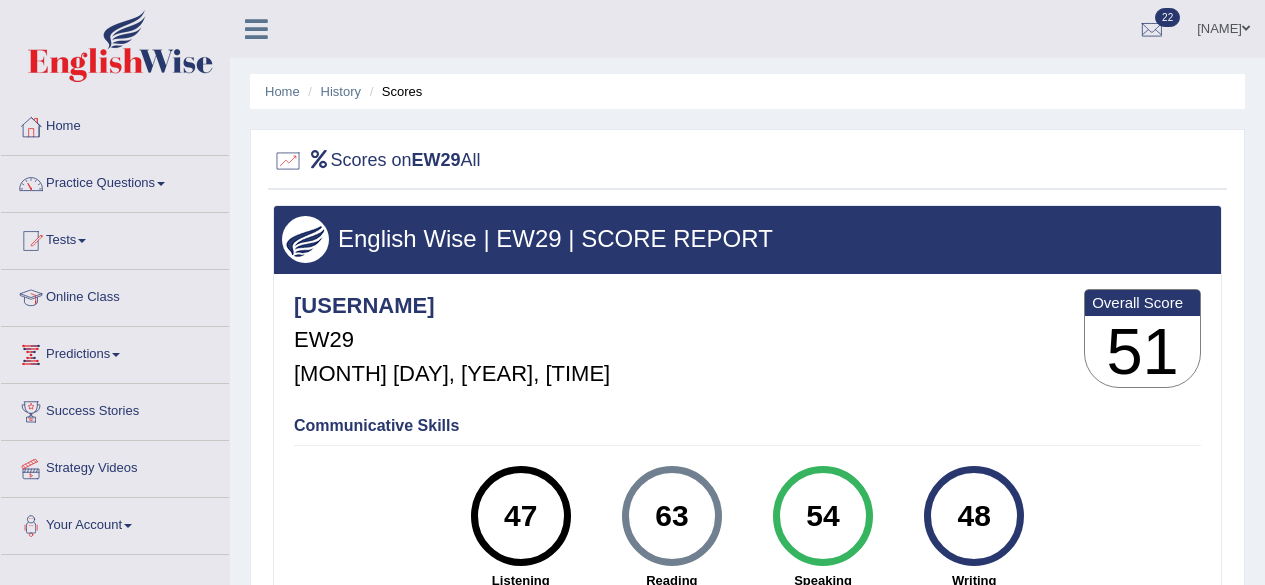 scroll, scrollTop: 0, scrollLeft: 0, axis: both 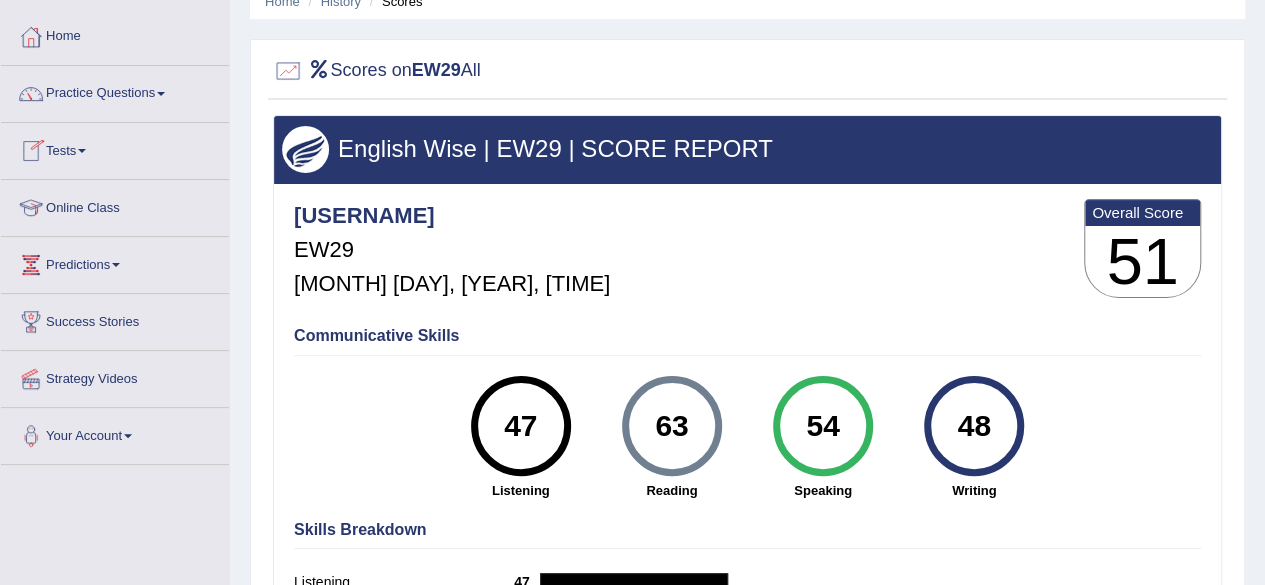 click on "Tests" at bounding box center (115, 148) 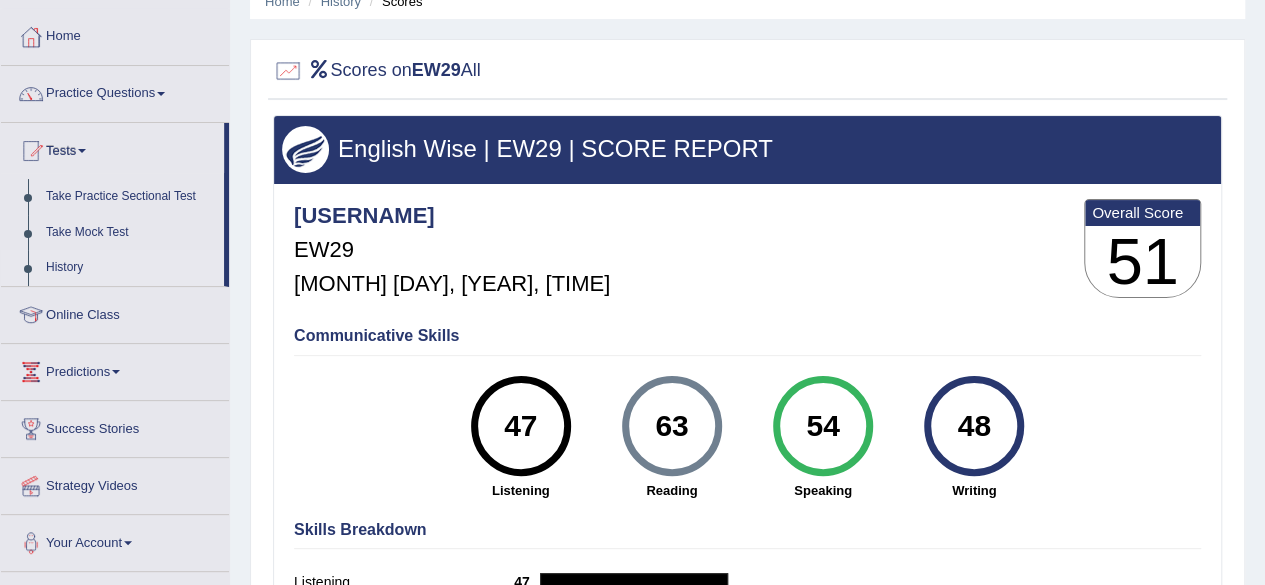 click on "History" at bounding box center (130, 268) 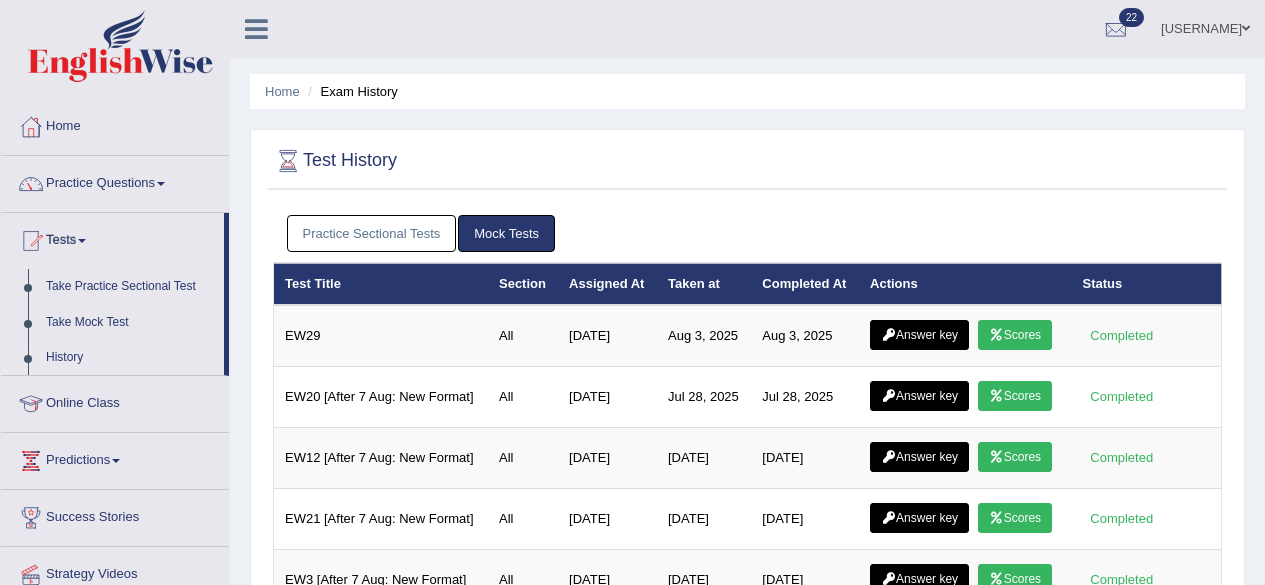 scroll, scrollTop: 0, scrollLeft: 0, axis: both 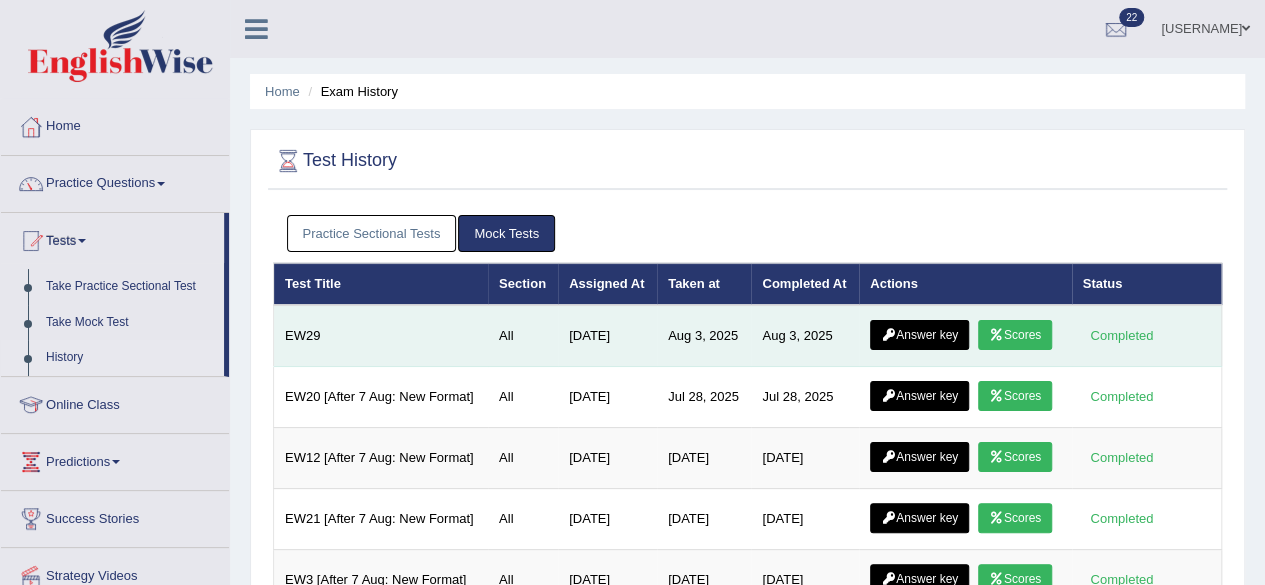 click on "Answer key" at bounding box center [919, 335] 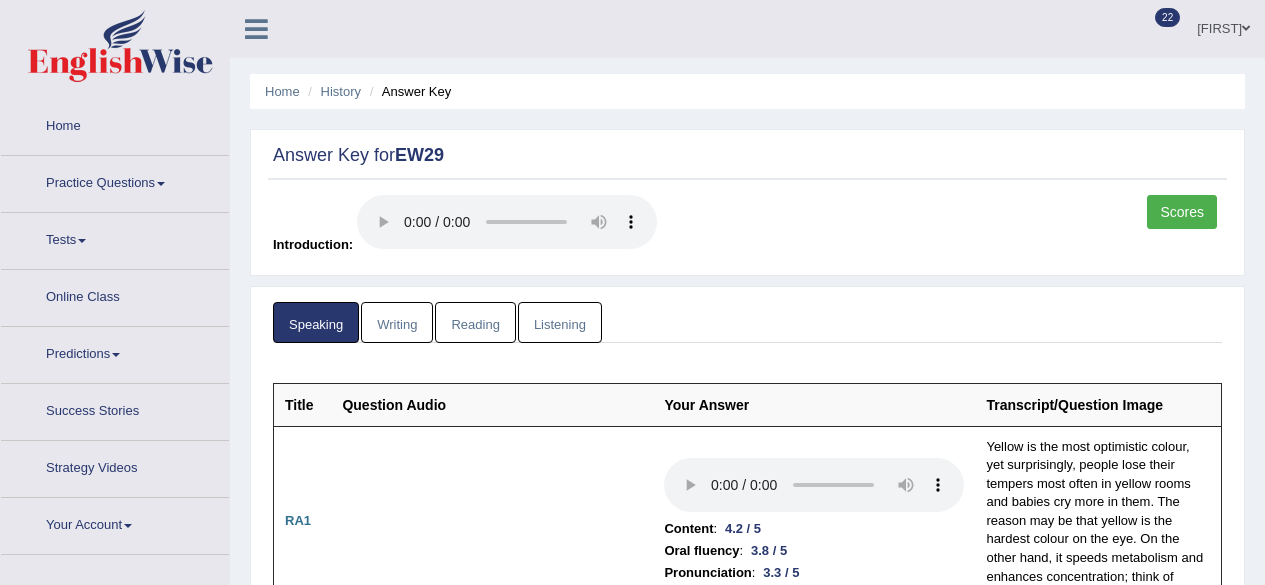 scroll, scrollTop: 0, scrollLeft: 0, axis: both 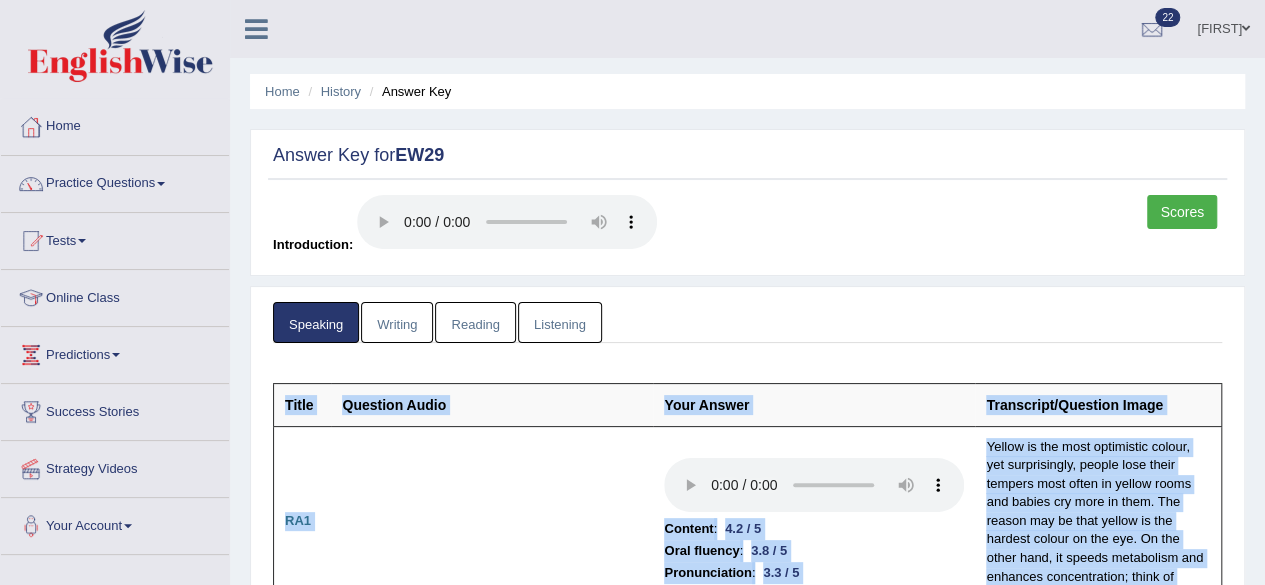 drag, startPoint x: 0, startPoint y: 0, endPoint x: 913, endPoint y: 346, distance: 976.36316 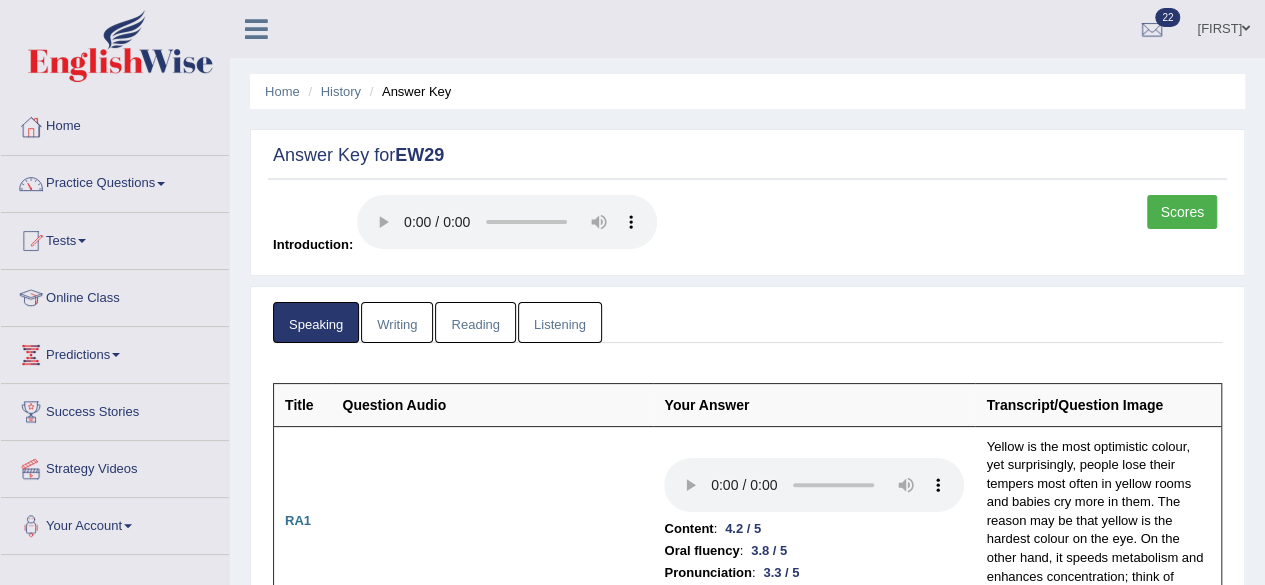 click on "Speaking
Writing
Reading
Listening
Title Question Audio Your Answer Transcript/Question Image RA1
Content  :  4.2 / 5
Oral fluency  :  3.8 / 5
Pronunciation  :  3.3 / 5
Yellow is the most optimistic colour, yet surprisingly, people lose their tempers most often in yellow rooms and babies cry more in them. The reason may be that yellow is the hardest colour on the eye. On the other hand, it speeds metabolism and enhances concentration; think of yellow legal pads and post-it notes. RA2
Content  :  2.5 / 5
Oral fluency  :  3.2 / 5
:  2.5 / 5" at bounding box center (747, 2592) 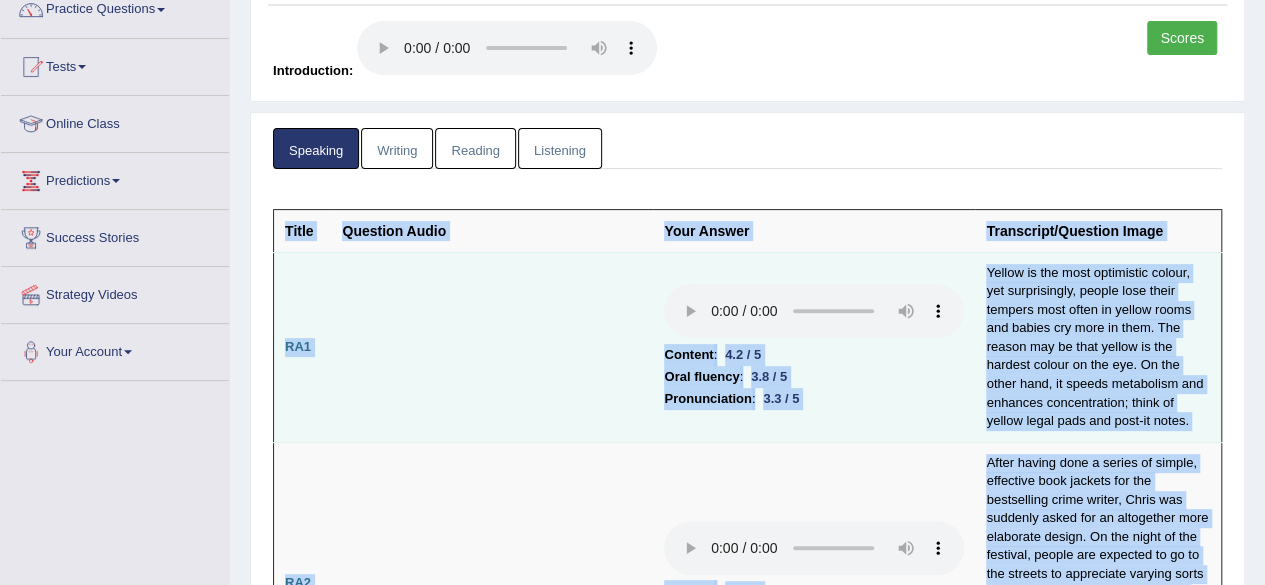 scroll, scrollTop: 176, scrollLeft: 0, axis: vertical 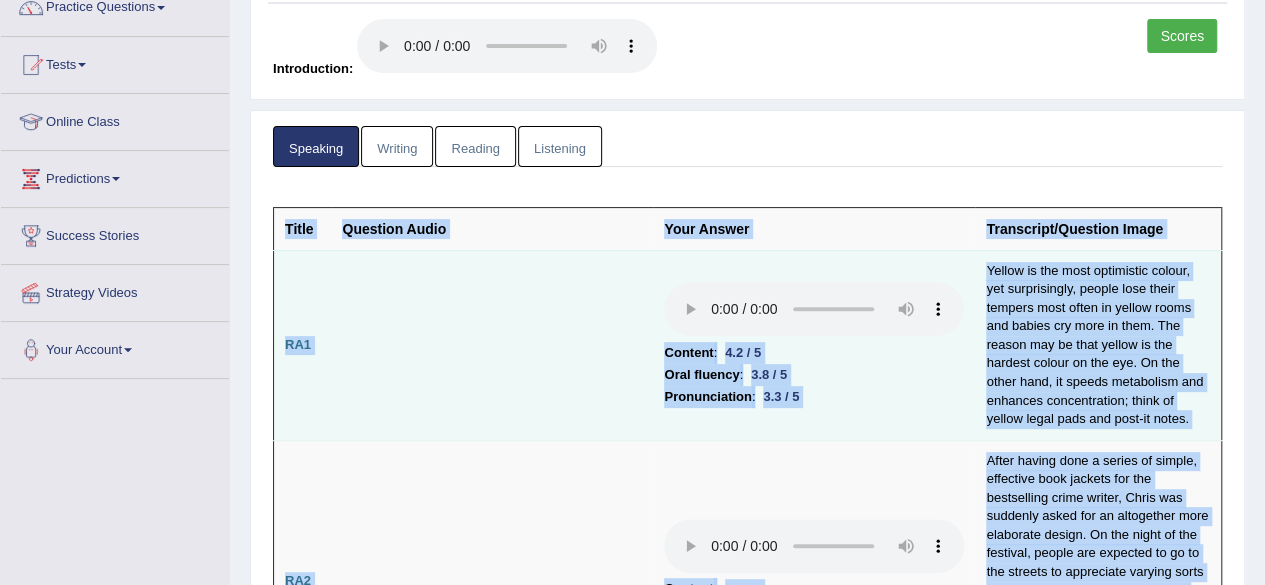 click on "Content  :  4.2 / 5
Oral fluency  :  3.8 / 5
Pronunciation  :  3.3 / 5" at bounding box center [814, 345] 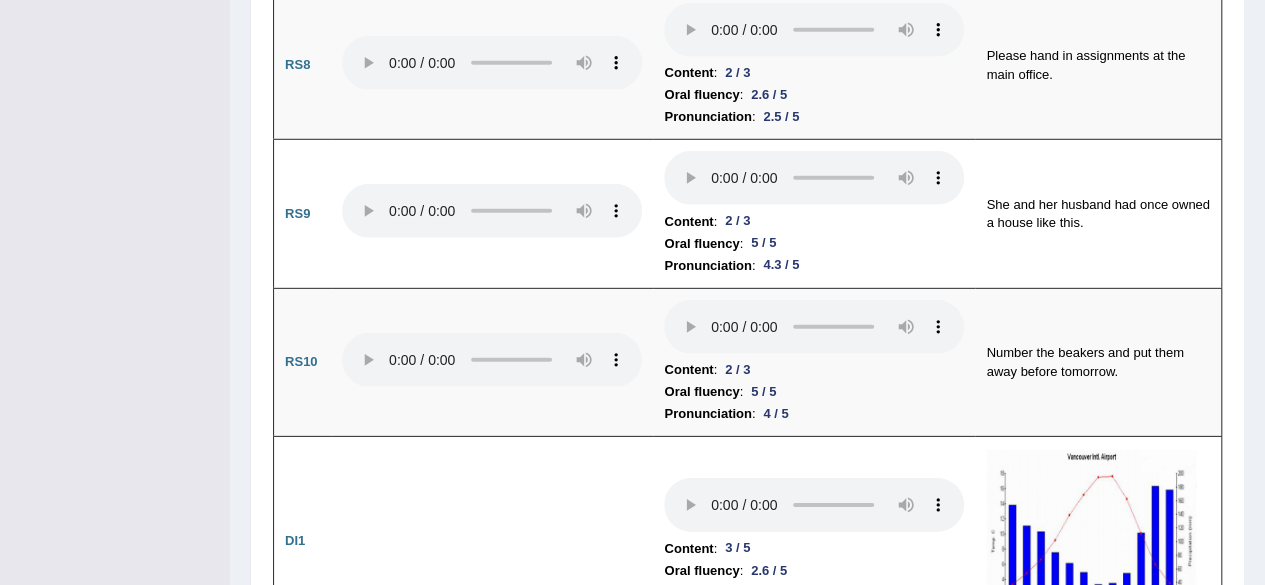 scroll, scrollTop: 2876, scrollLeft: 0, axis: vertical 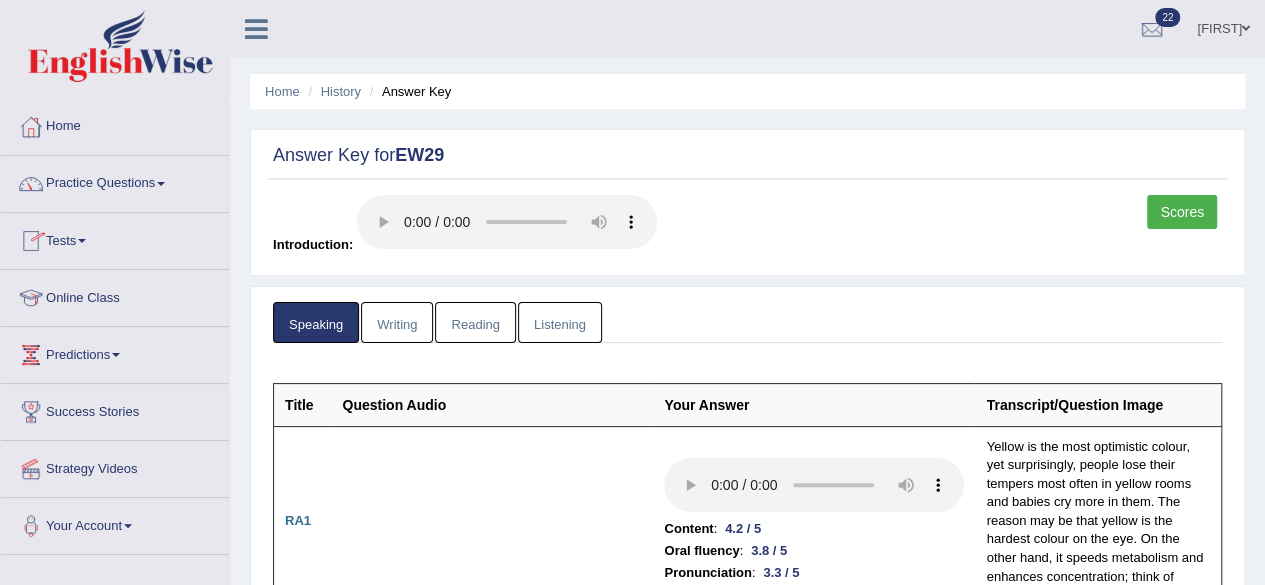 click on "Writing" at bounding box center [397, 322] 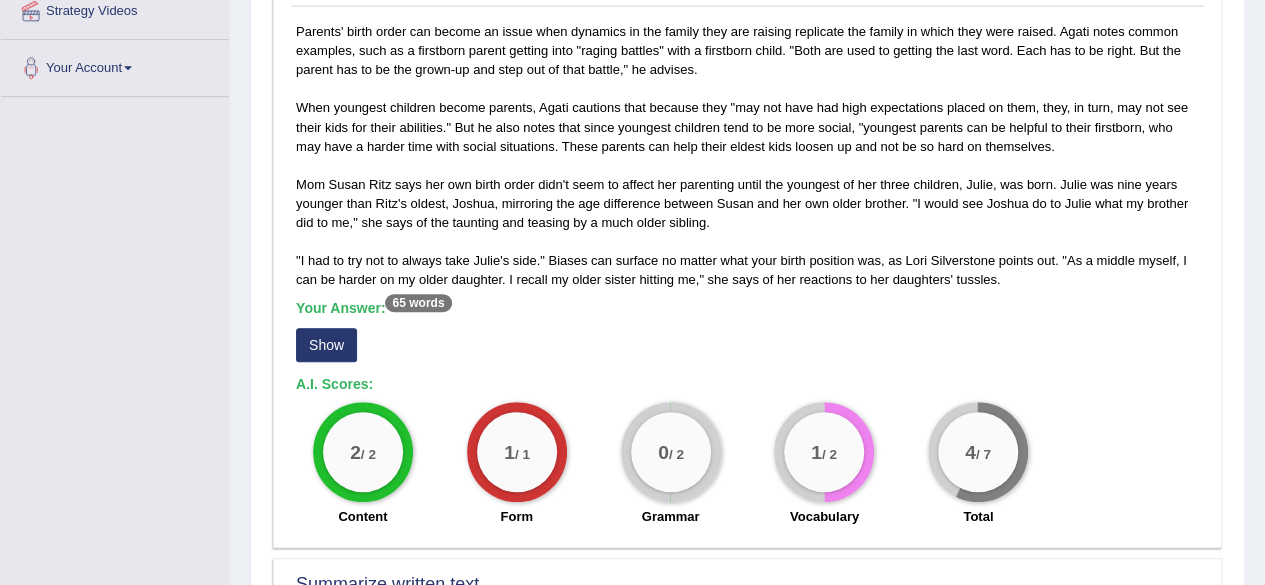 scroll, scrollTop: 463, scrollLeft: 0, axis: vertical 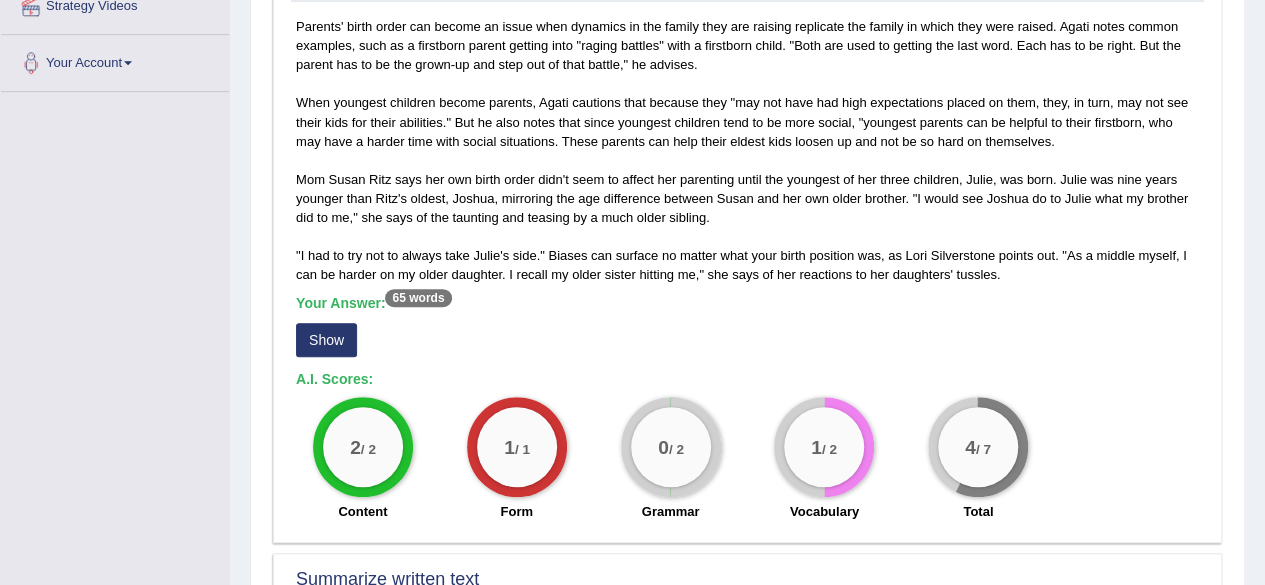 click on "Show" at bounding box center [326, 340] 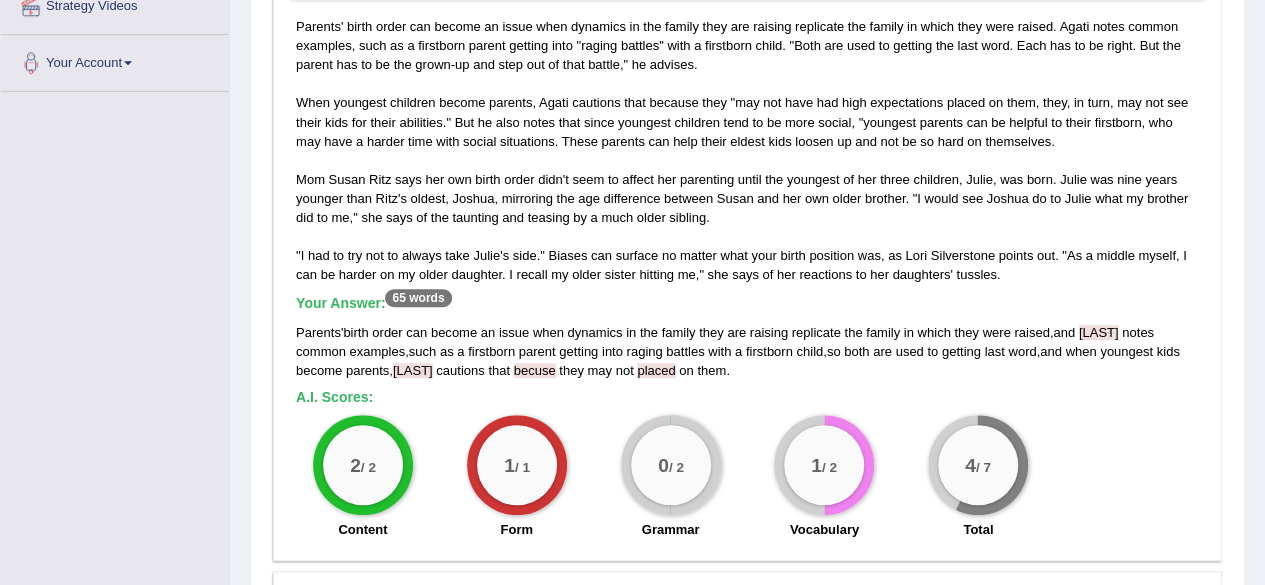 click on "placed" at bounding box center [656, 370] 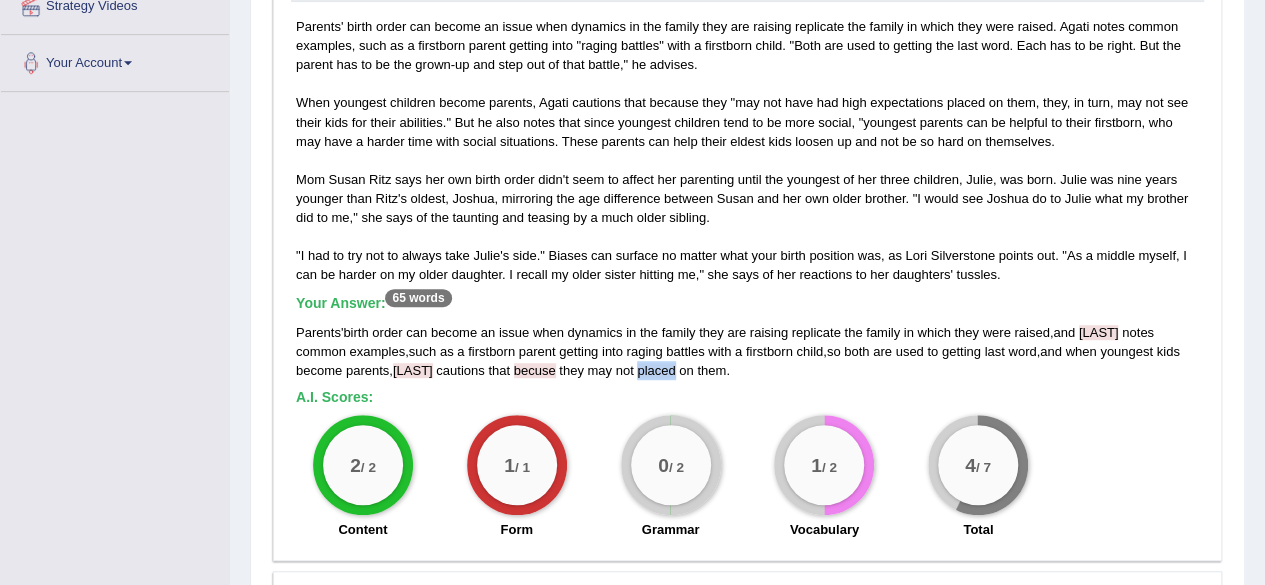 click on "placed" at bounding box center (656, 370) 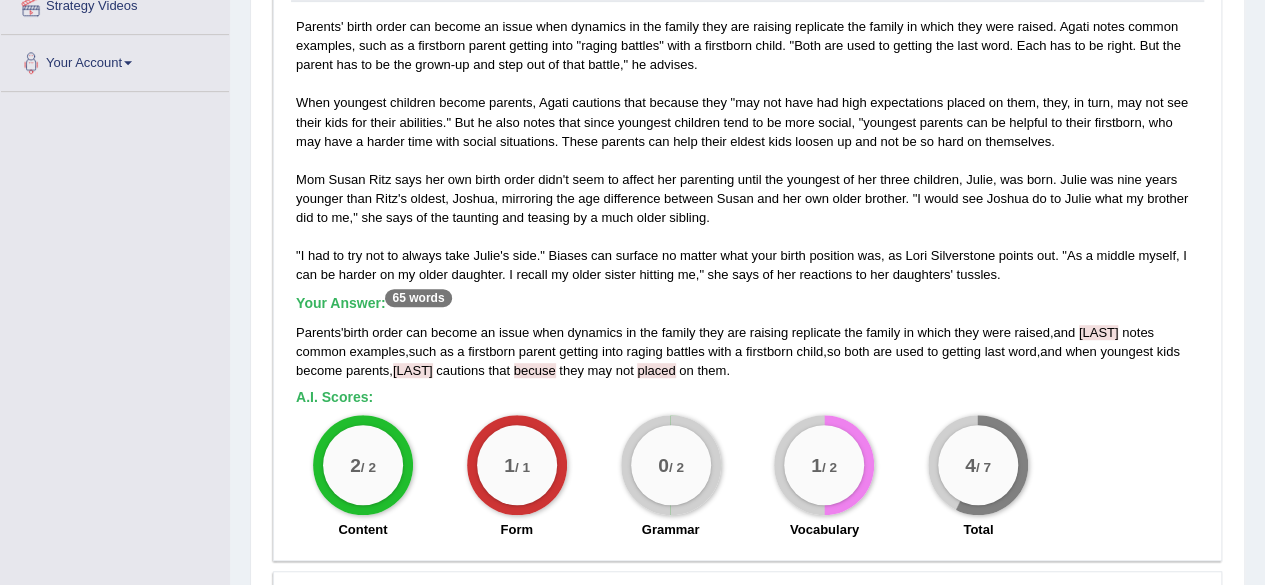 click on "placed" at bounding box center [656, 370] 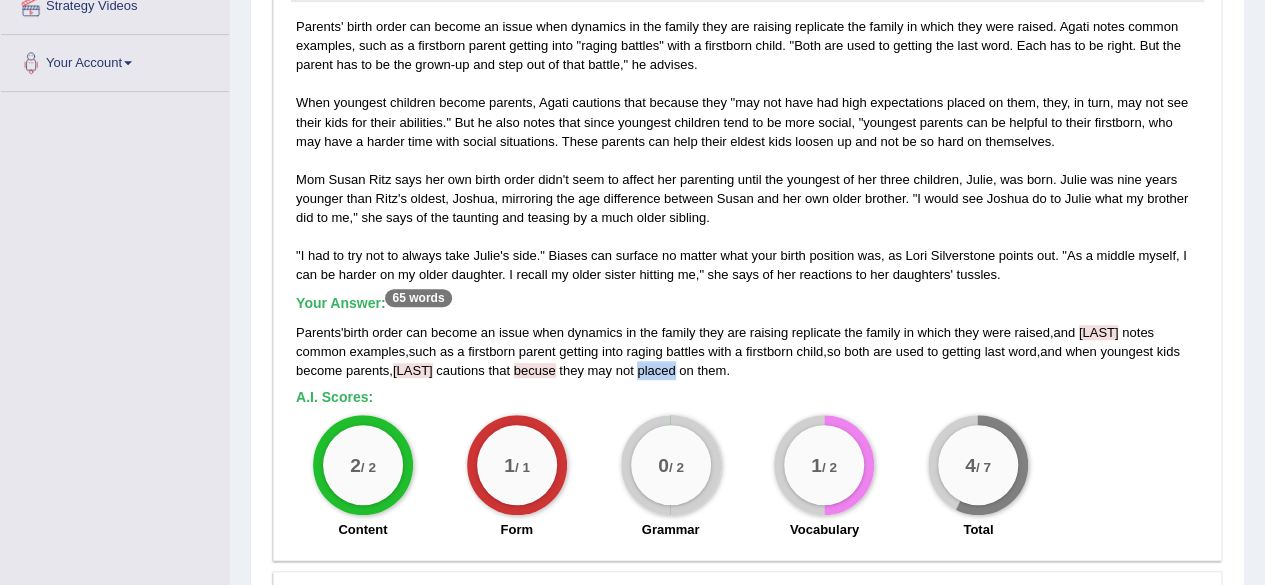 click on "placed" at bounding box center [656, 370] 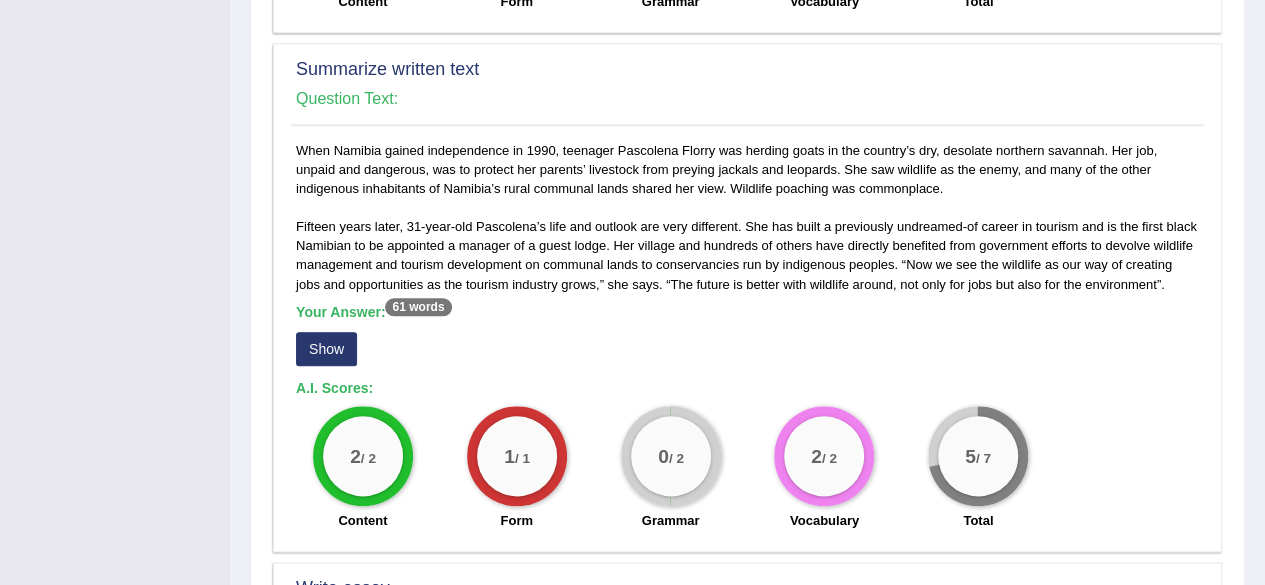scroll, scrollTop: 1002, scrollLeft: 0, axis: vertical 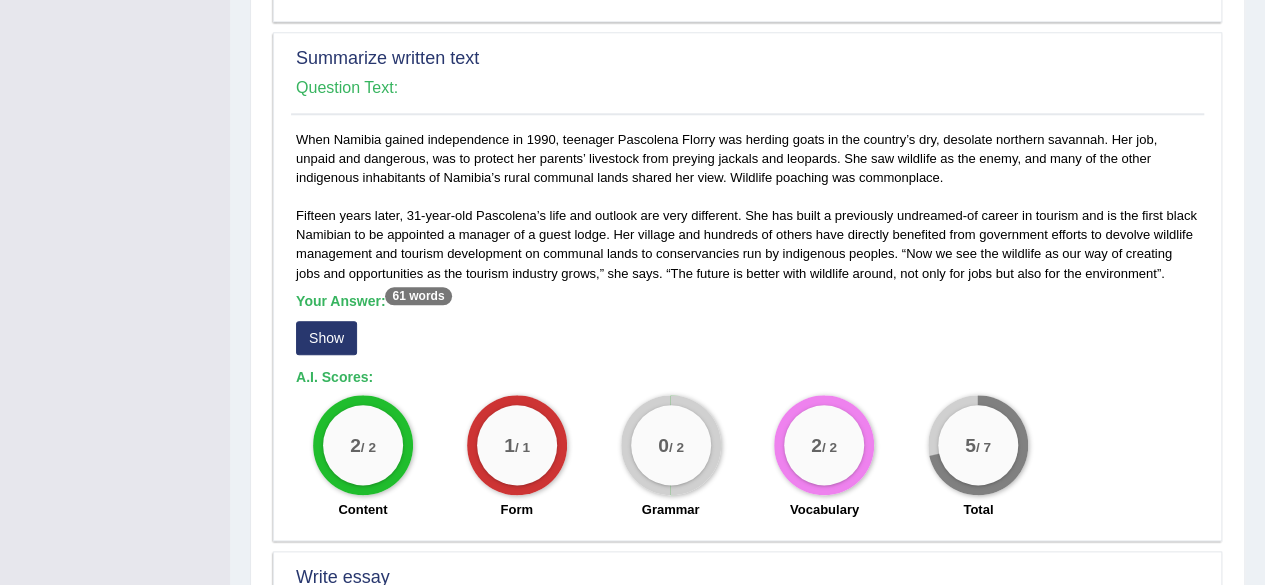 click on "Show" at bounding box center [326, 338] 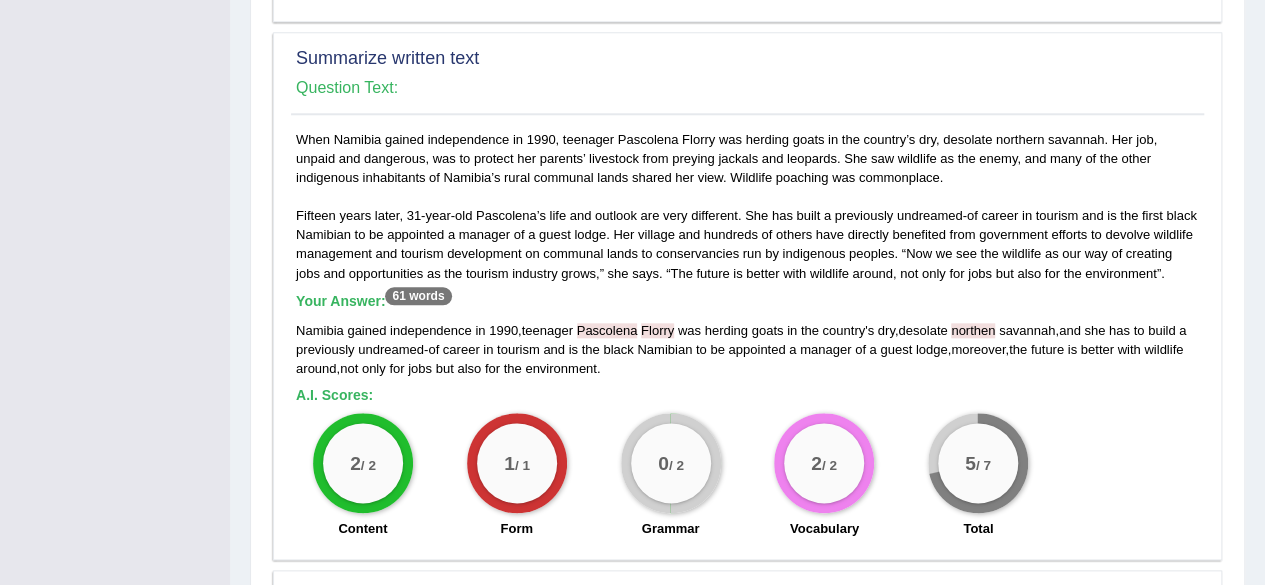 click on "Pascolena" at bounding box center (607, 330) 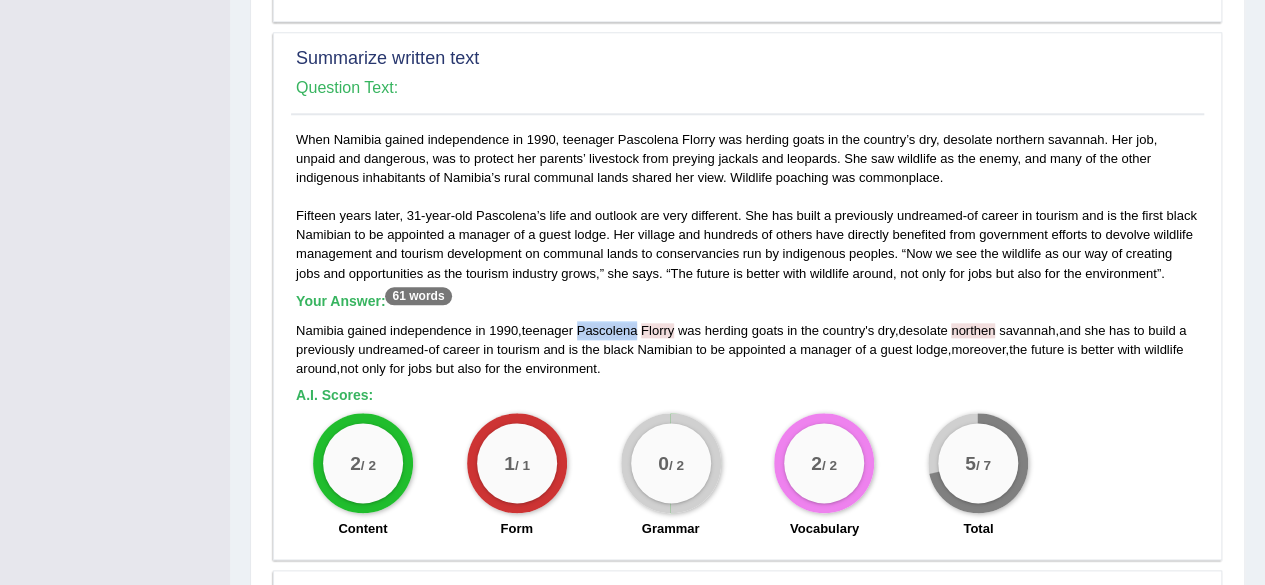 click on "Pascolena" at bounding box center (607, 330) 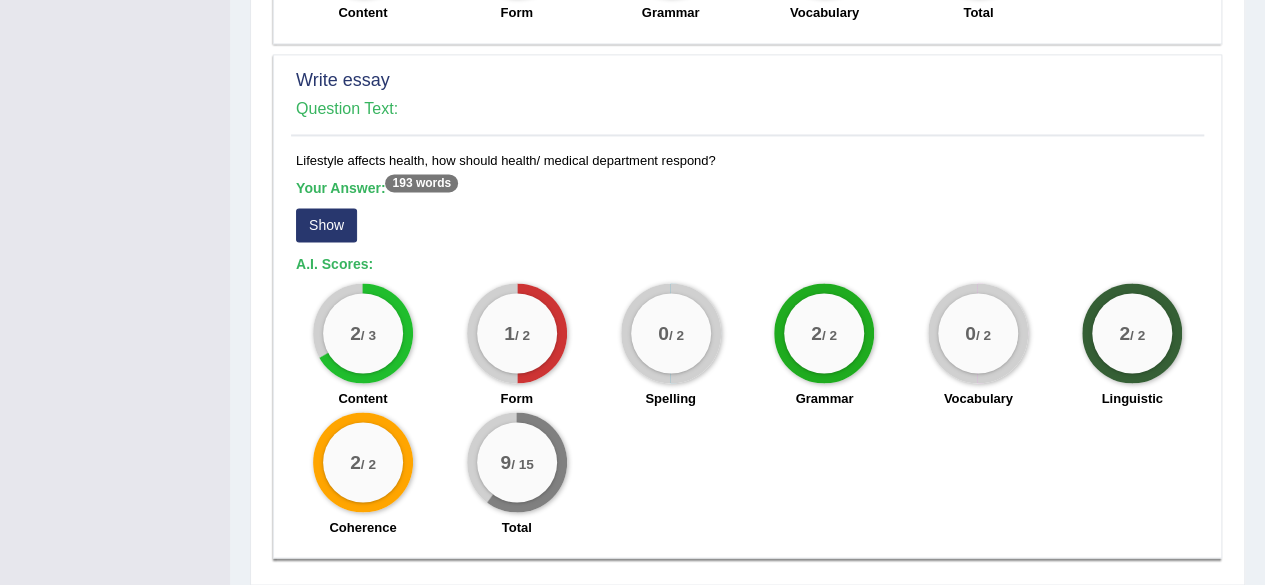 scroll, scrollTop: 1516, scrollLeft: 0, axis: vertical 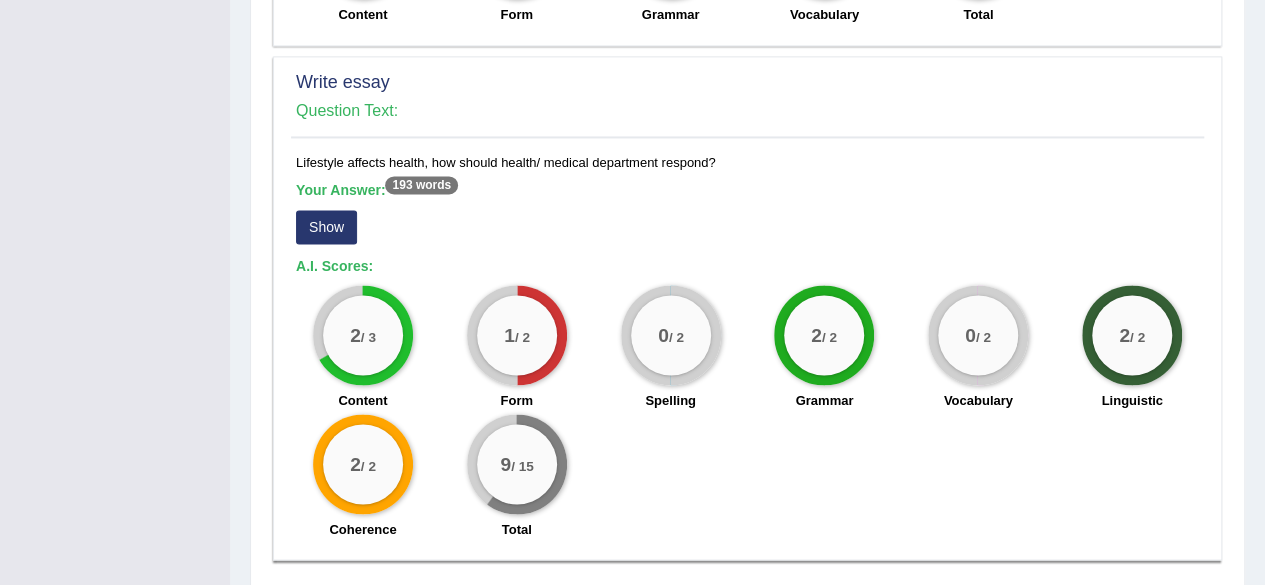 click on "Show" at bounding box center (326, 227) 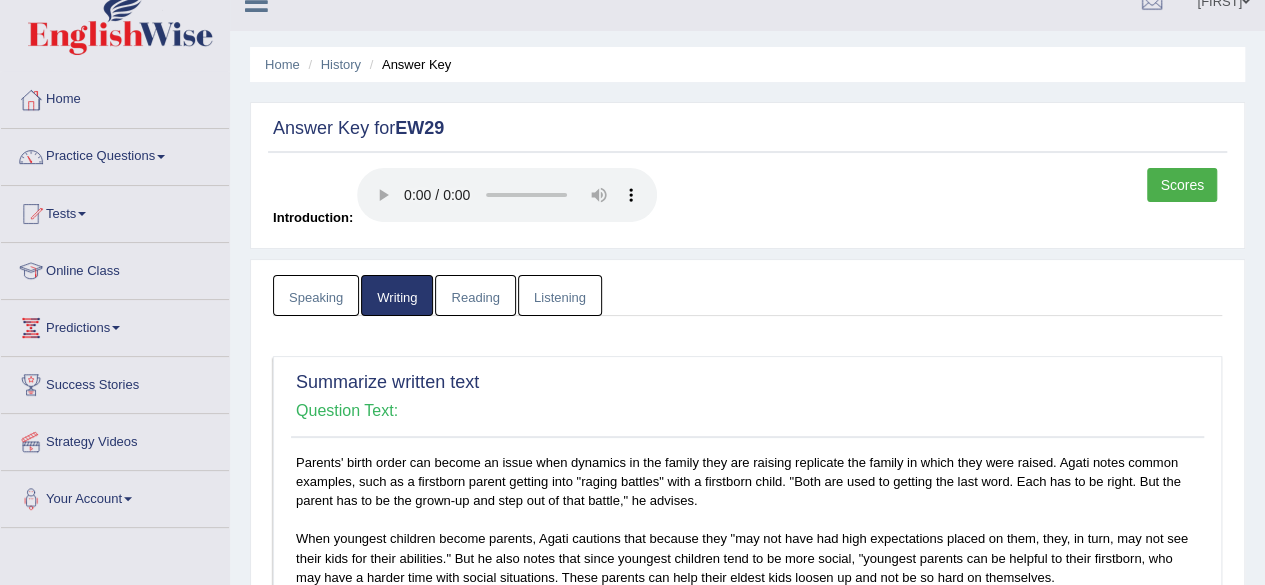 scroll, scrollTop: 25, scrollLeft: 0, axis: vertical 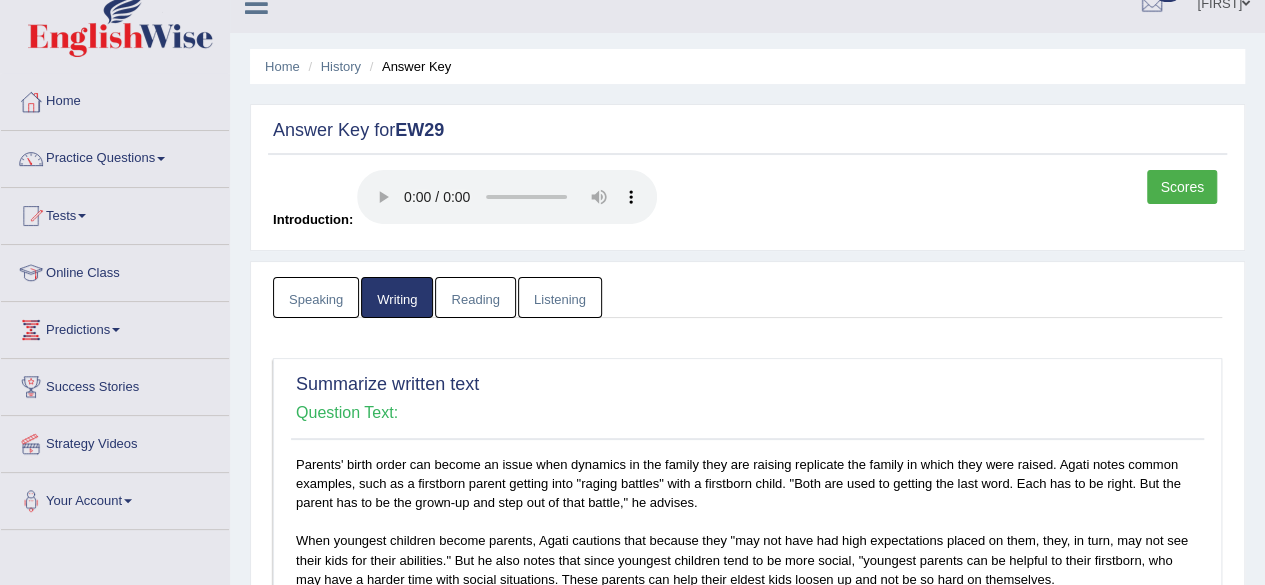 click on "Reading" at bounding box center (475, 297) 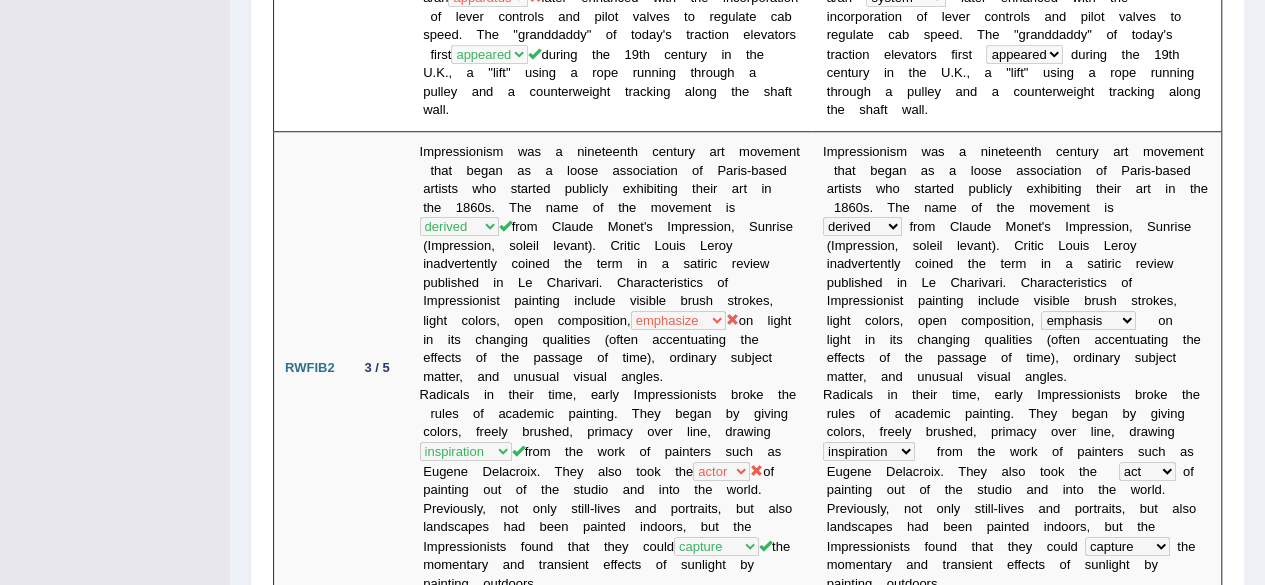 scroll, scrollTop: 732, scrollLeft: 0, axis: vertical 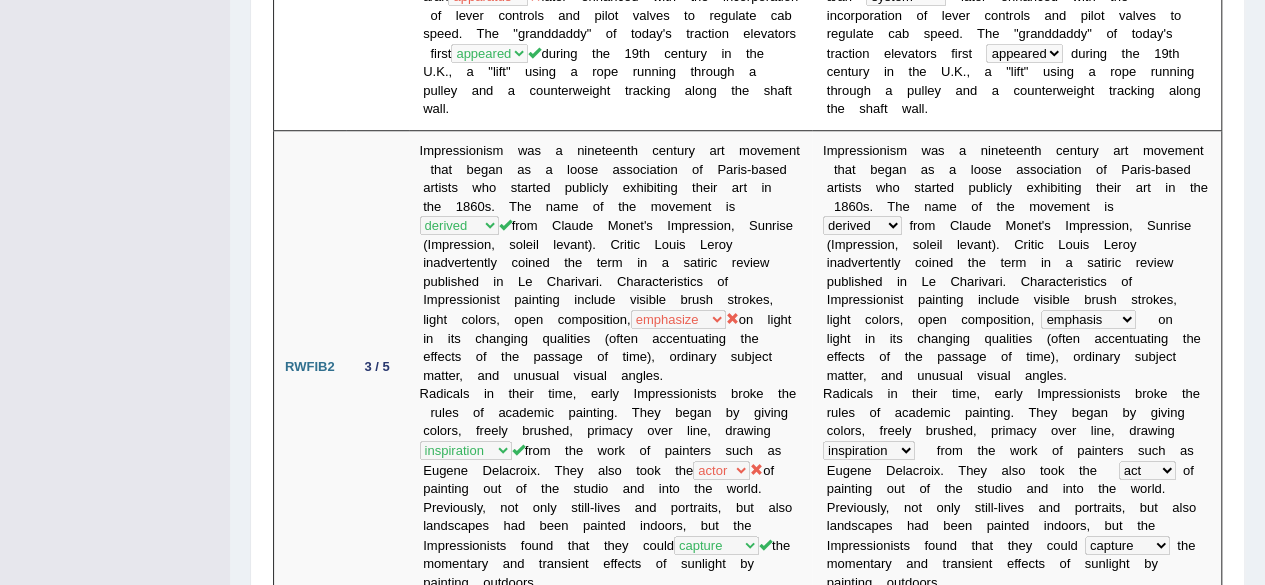 click on "Impressionism    was    a    nineteenth    century    art    movement    that    began    as    a    loose    association    of    Paris-based    artists    who    started    publicly    exhibiting    their    art    in    the    1860s.    The    name    of    the    movement    is       derived derivative derive derivation   from    Claude    Monet's    Impression,    Sunrise    (Impression,    soleil    levant).    Critic    Louis    Leroy    inadvertently    coined    the    term    in    a    satiric    review    published    in    Le    Charivari.    Characteristics    of    Impressionist    painting    include    visible    brush    strokes,    light    colors,    open    composition,   emphasize emphatic emphasis emphatically inspiring inspiration inspire inspirational acting active act actor captive captivating capture captor" at bounding box center (610, 367) 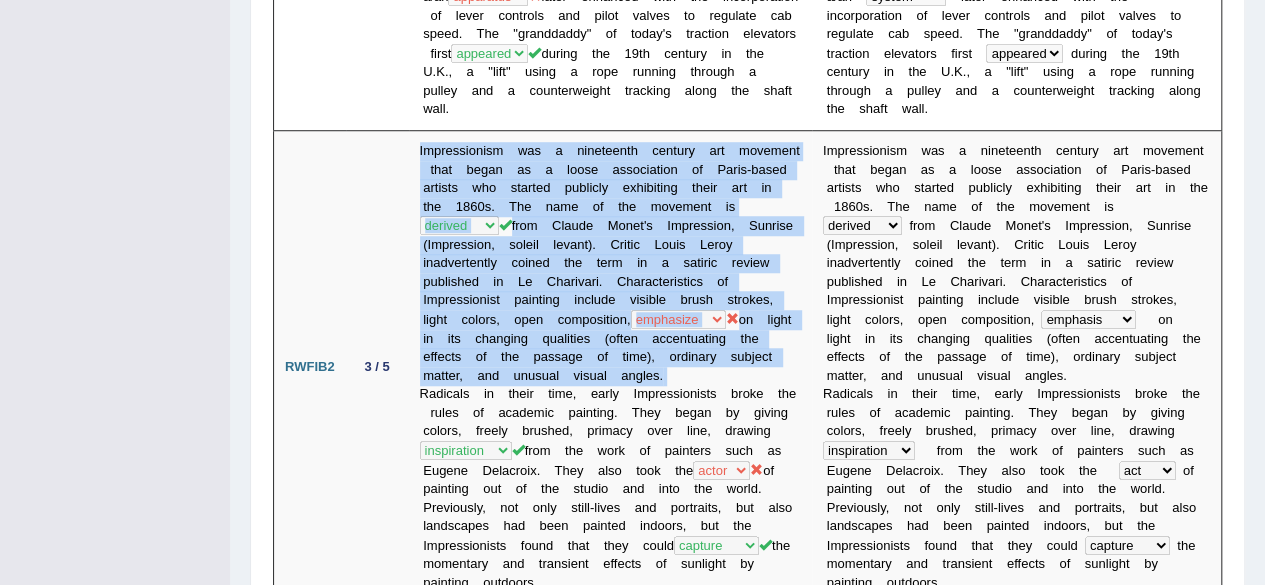 click on "Impressionism    was    a    nineteenth    century    art    movement    that    began    as    a    loose    association    of    Paris-based    artists    who    started    publicly    exhibiting    their    art    in    the    1860s.    The    name    of    the    movement    is       derived derivative derive derivation   from    Claude    Monet's    Impression,    Sunrise    (Impression,    soleil    levant).    Critic    Louis    Leroy    inadvertently    coined    the    term    in    a    satiric    review    published    in    Le    Charivari.    Characteristics    of    Impressionist    painting    include    visible    brush    strokes,    light    colors,    open    composition,   emphasize emphatic emphasis emphatically inspiring inspiration inspire inspirational acting active act actor captive captivating capture captor" at bounding box center [610, 367] 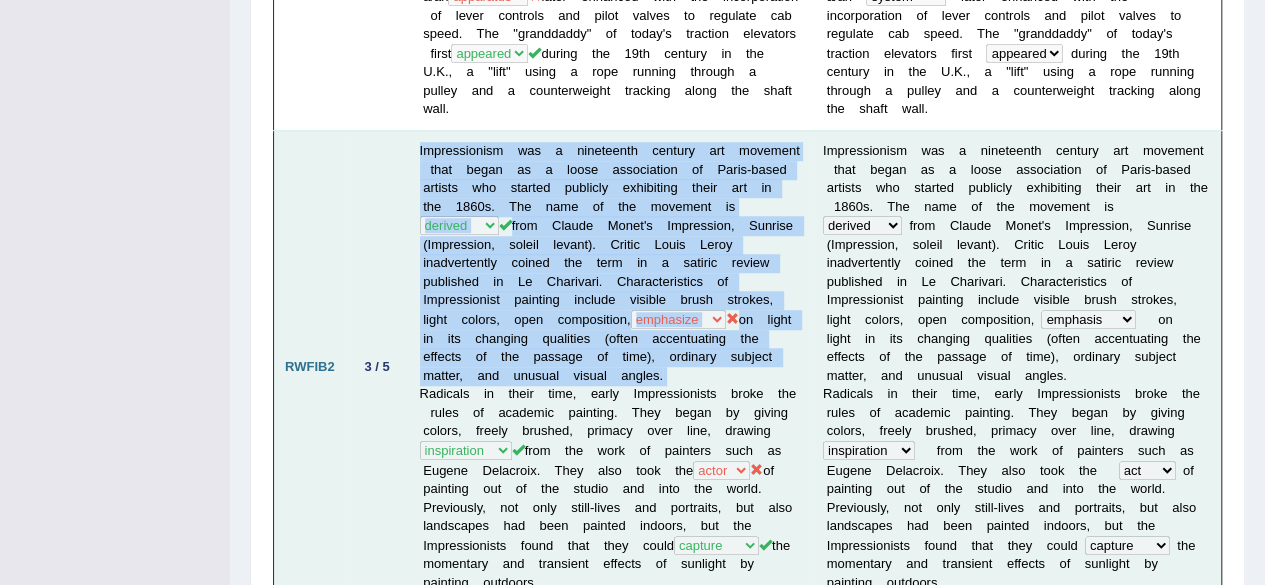 click on "Impressionism    was    a    nineteenth    century    art    movement    that    began    as    a    loose    association    of    Paris-based    artists    who    started    publicly    exhibiting    their    art    in    the    1860s.    The    name    of    the    movement    is       derived derivative derive derivation   from    Claude    Monet's    Impression,    Sunrise    (Impression,    soleil    levant).    Critic    Louis    Leroy    inadvertently    coined    the    term    in    a    satiric    review    published    in    Le    Charivari.    Characteristics    of    Impressionist    painting    include    visible    brush    strokes,    light    colors,    open    composition,   emphasize emphatic emphasis emphatically inspiring inspiration inspire inspirational acting active act actor captive captivating capture captor" at bounding box center [610, 367] 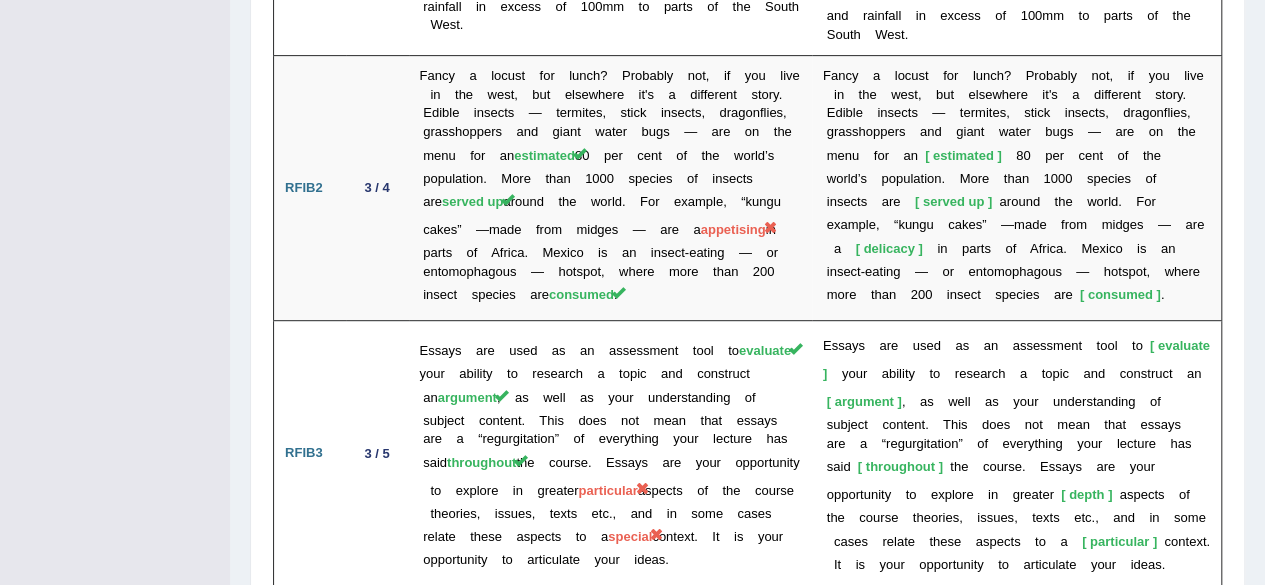 scroll, scrollTop: 4180, scrollLeft: 0, axis: vertical 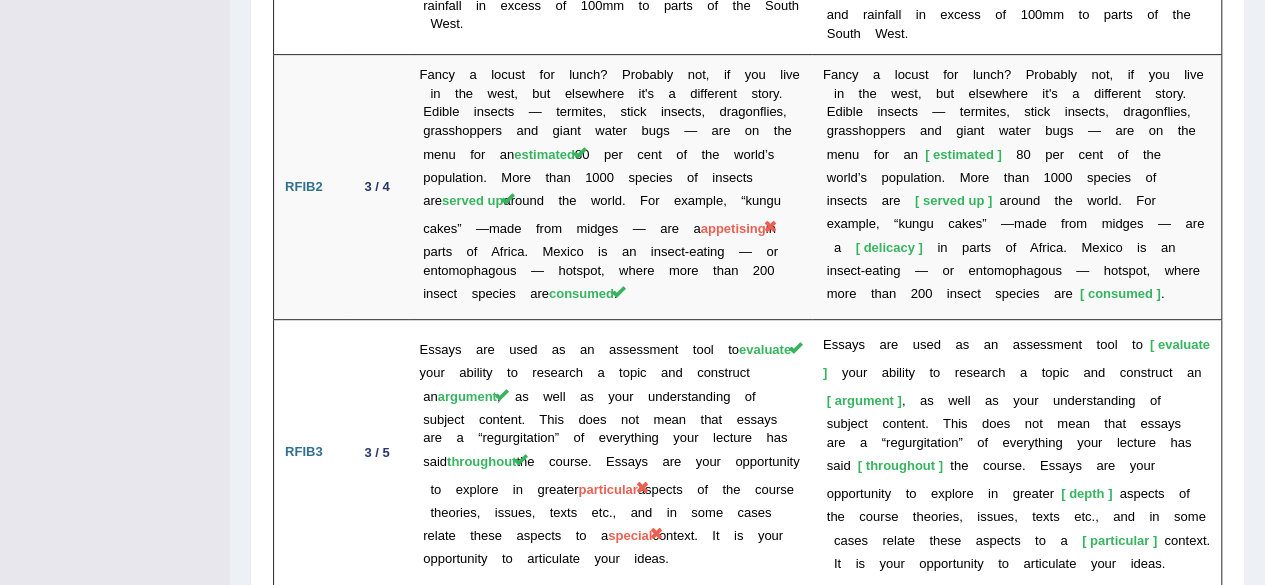 click on "Speaking
Writing
Reading
Listening
Title Question Audio Your Answer Transcript/Question Image RA1
Content  :  4.2 / 5
Oral fluency  :  3.8 / 5
Pronunciation  :  3.3 / 5
Yellow is the most optimistic colour, yet surprisingly, people lose their tempers most often in yellow rooms and babies cry more in them. The reason may be that yellow is the hardest colour on the eye. On the other hand, it speeds metabolism and enhances concentration; think of yellow legal pads and post-it notes. RA2
Content  :  2.5 / 5
Oral fluency  :  3.2 / 5
:" at bounding box center [747, -1401] 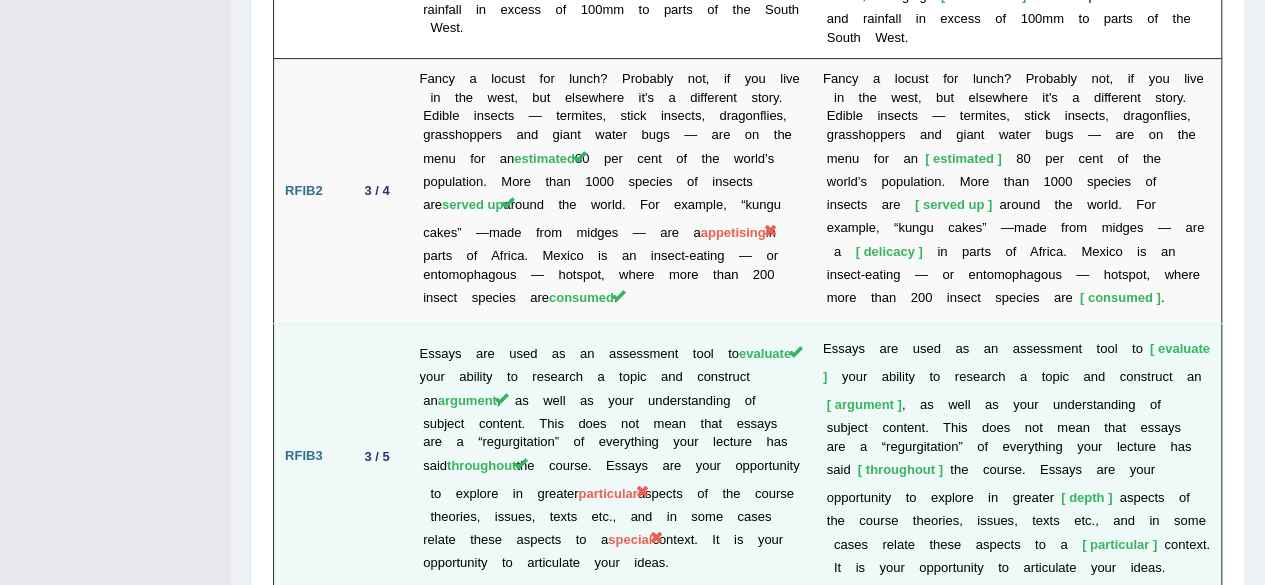 click on "3 / 5" at bounding box center (377, 456) 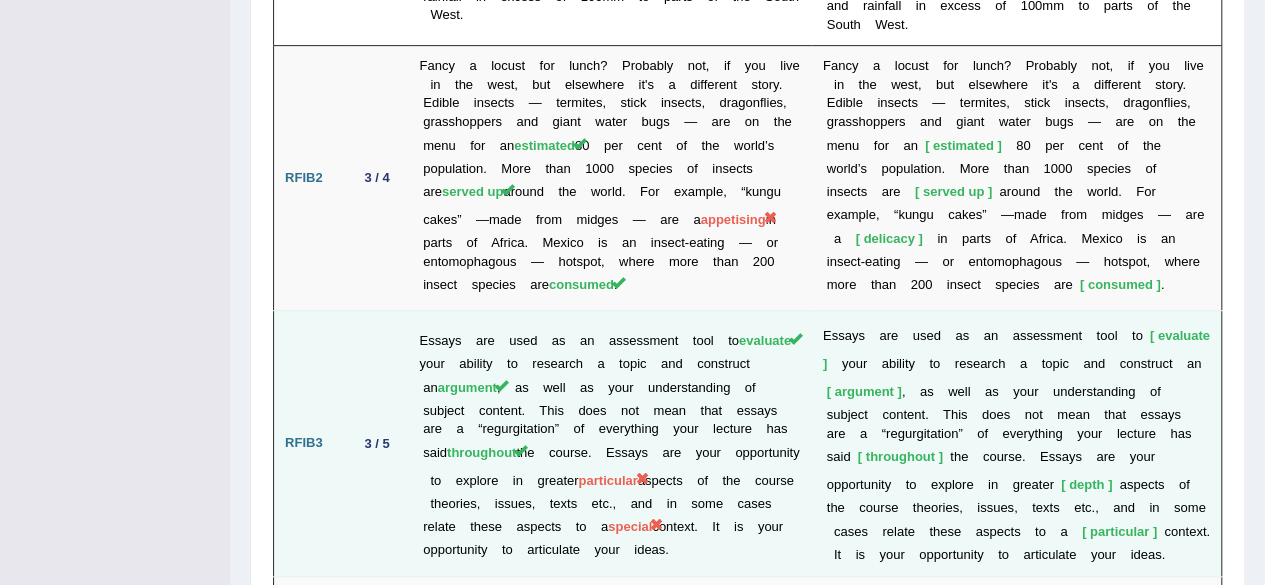 scroll, scrollTop: 4190, scrollLeft: 0, axis: vertical 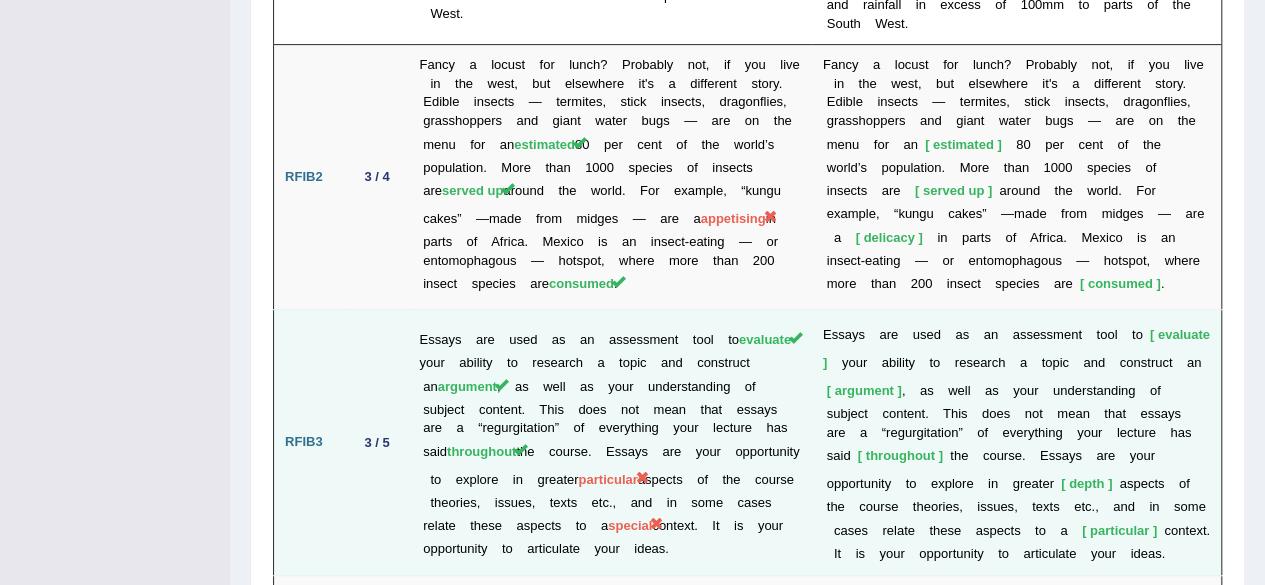 click on "3 / 5" at bounding box center (377, 442) 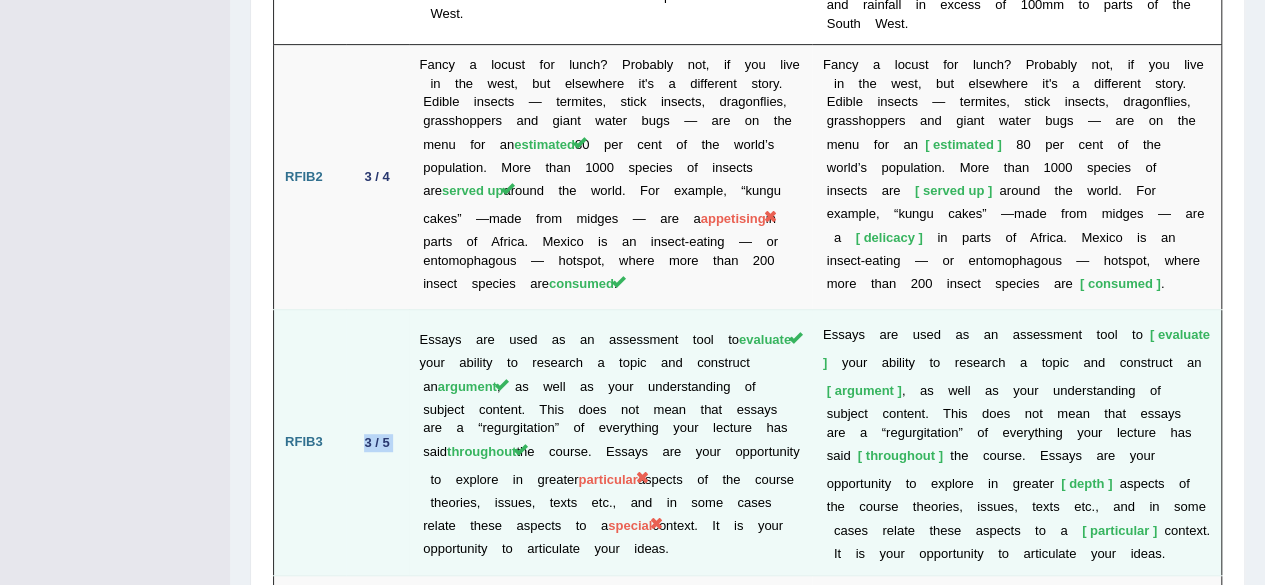 click on "3 / 5" at bounding box center (377, 442) 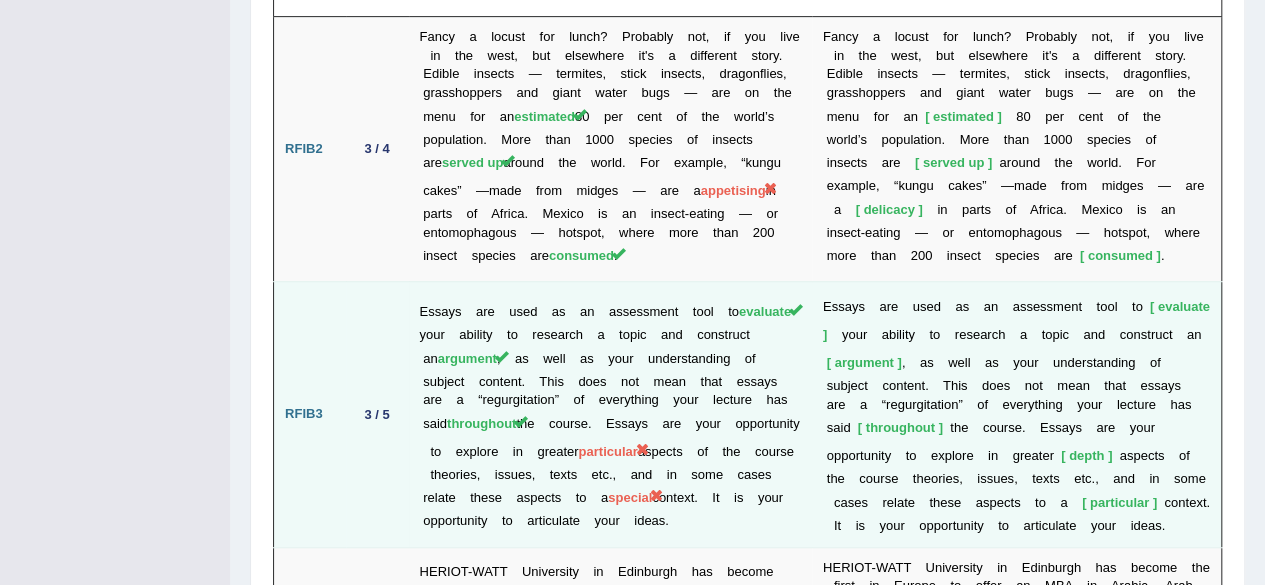 drag, startPoint x: 343, startPoint y: 320, endPoint x: 336, endPoint y: 283, distance: 37.65634 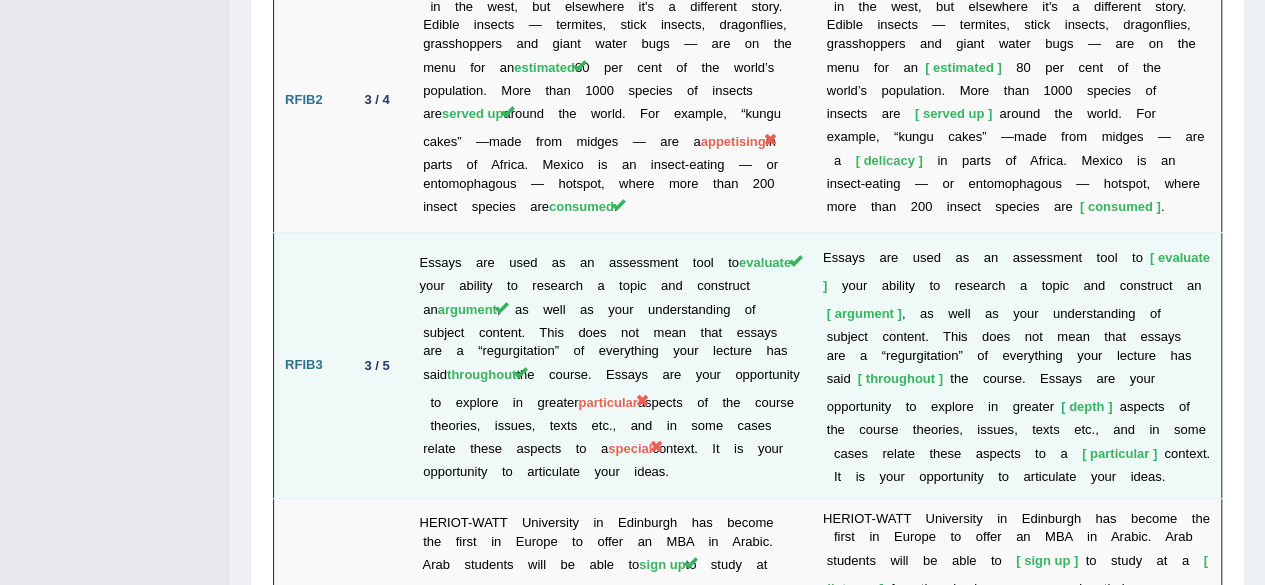 scroll, scrollTop: 4268, scrollLeft: 0, axis: vertical 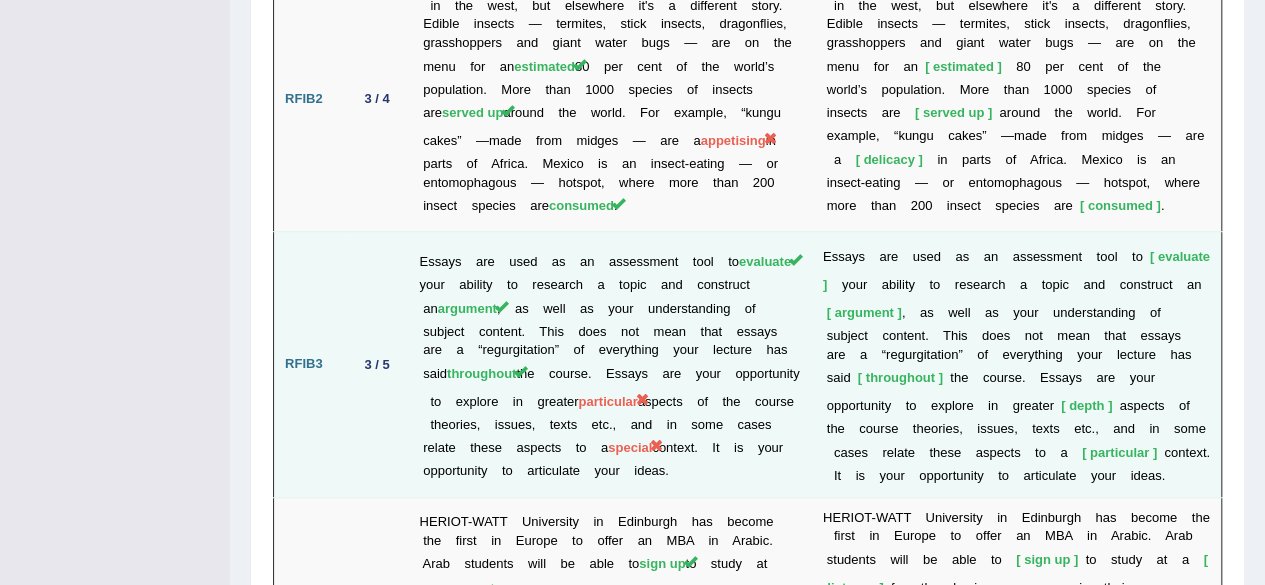 click on "RFIB3" at bounding box center (310, 364) 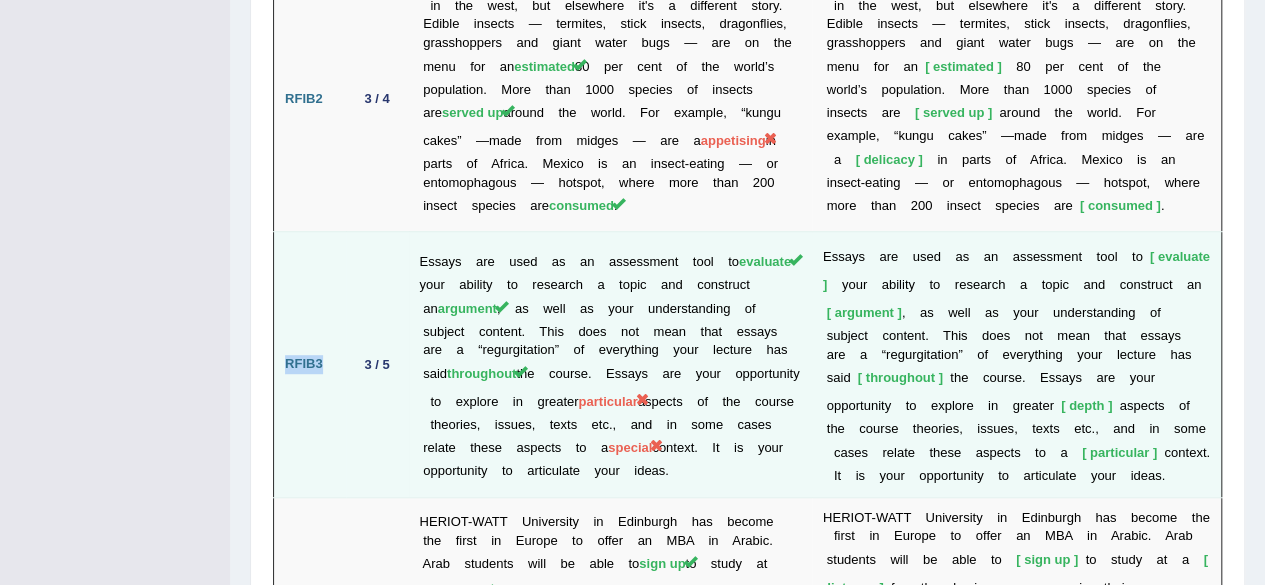 click on "RFIB3" at bounding box center (310, 364) 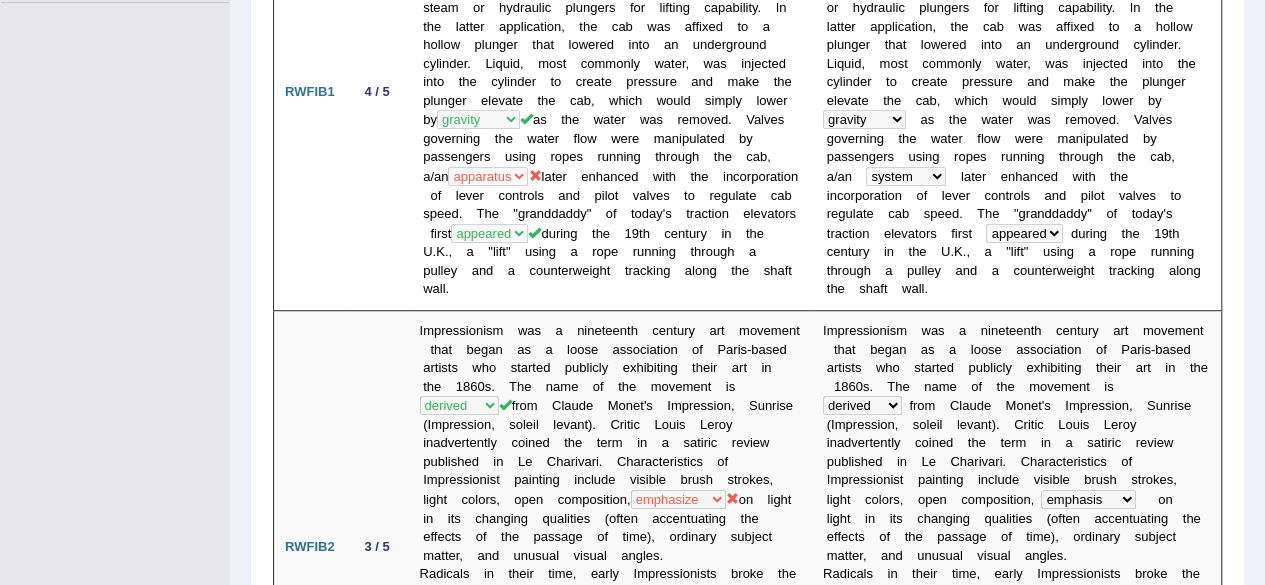 scroll, scrollTop: 0, scrollLeft: 0, axis: both 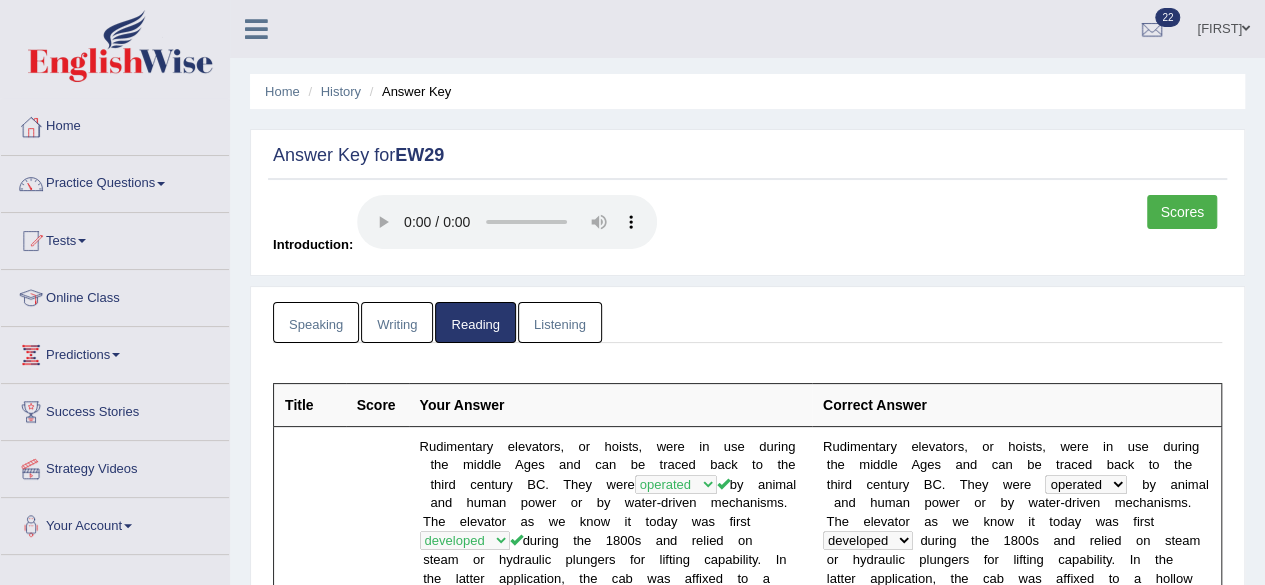 click on "Listening" at bounding box center (560, 322) 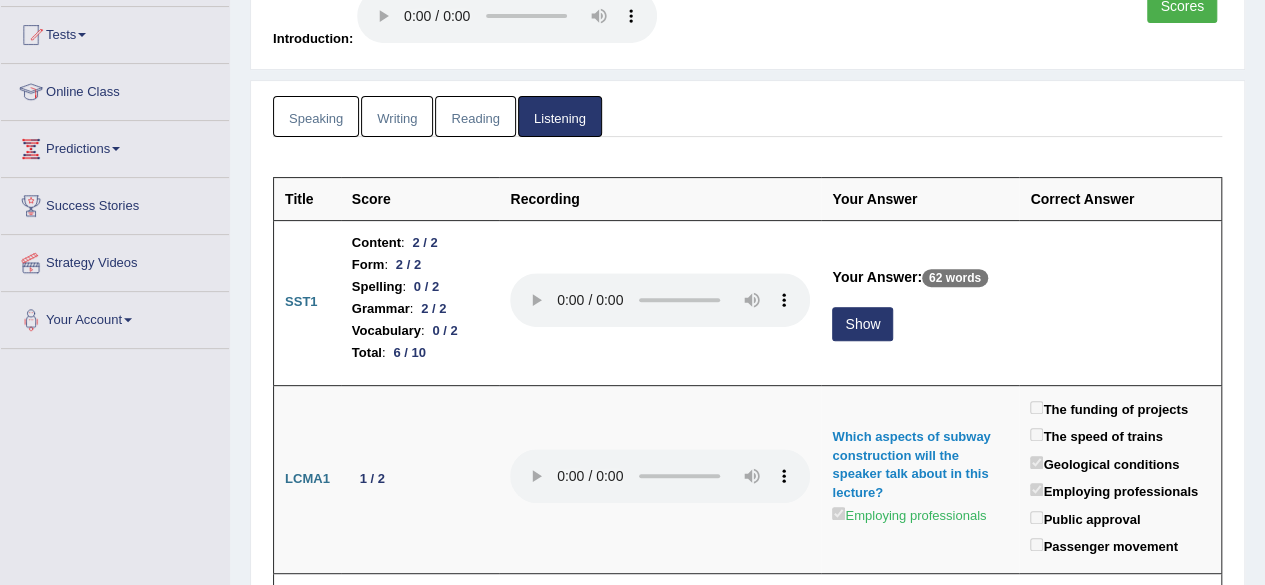 scroll, scrollTop: 244, scrollLeft: 0, axis: vertical 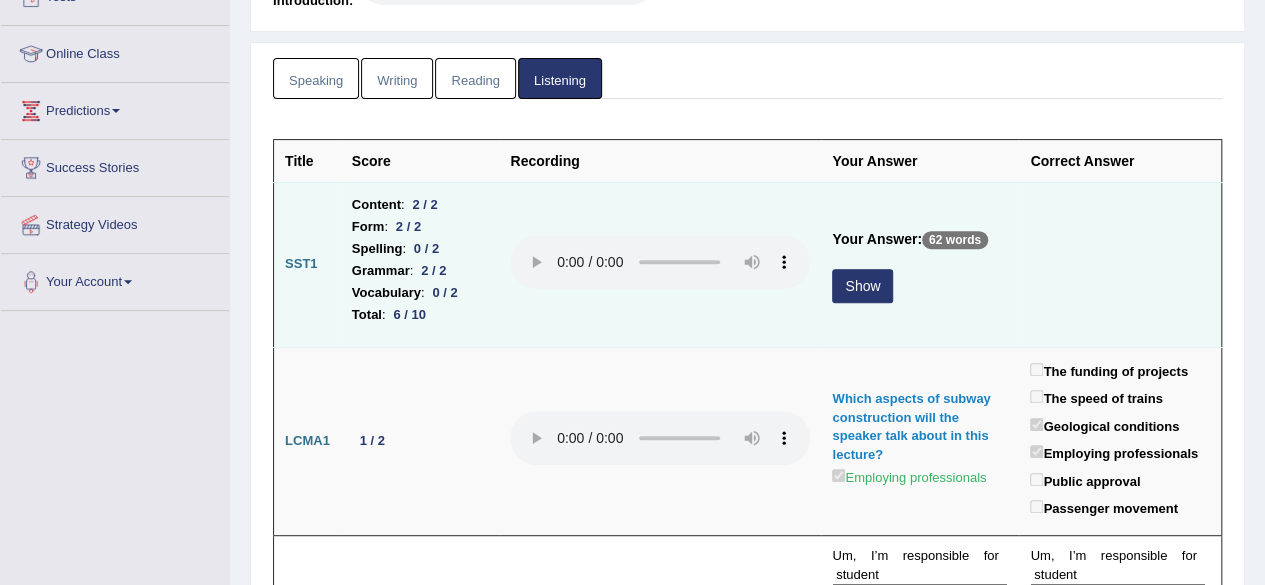 click on "Show" at bounding box center [862, 286] 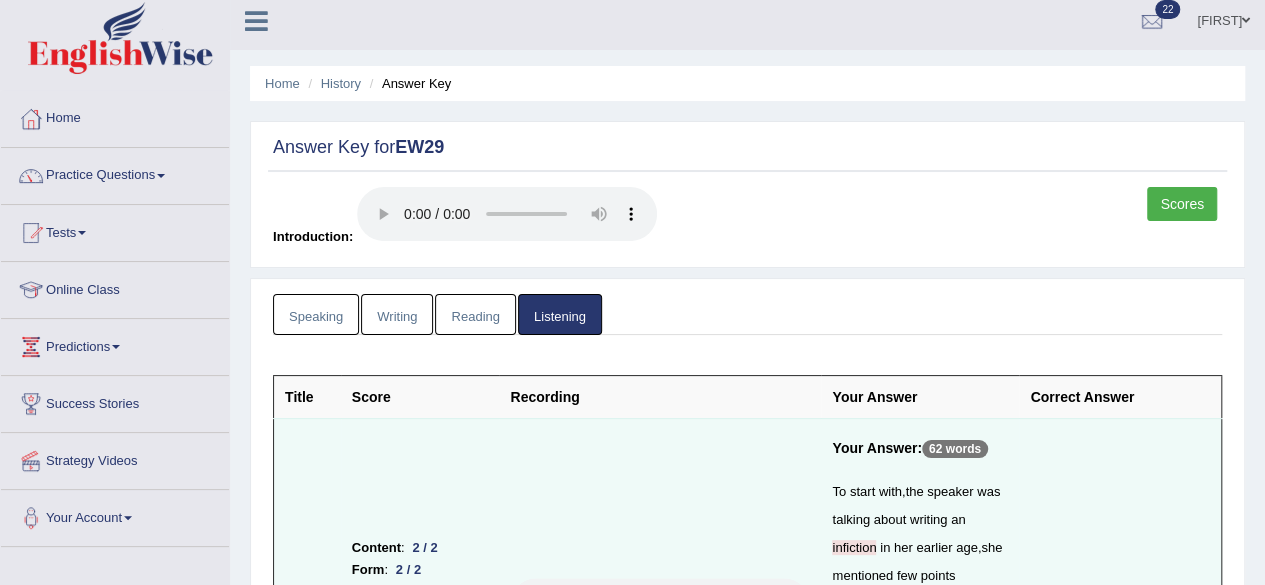 scroll, scrollTop: 0, scrollLeft: 0, axis: both 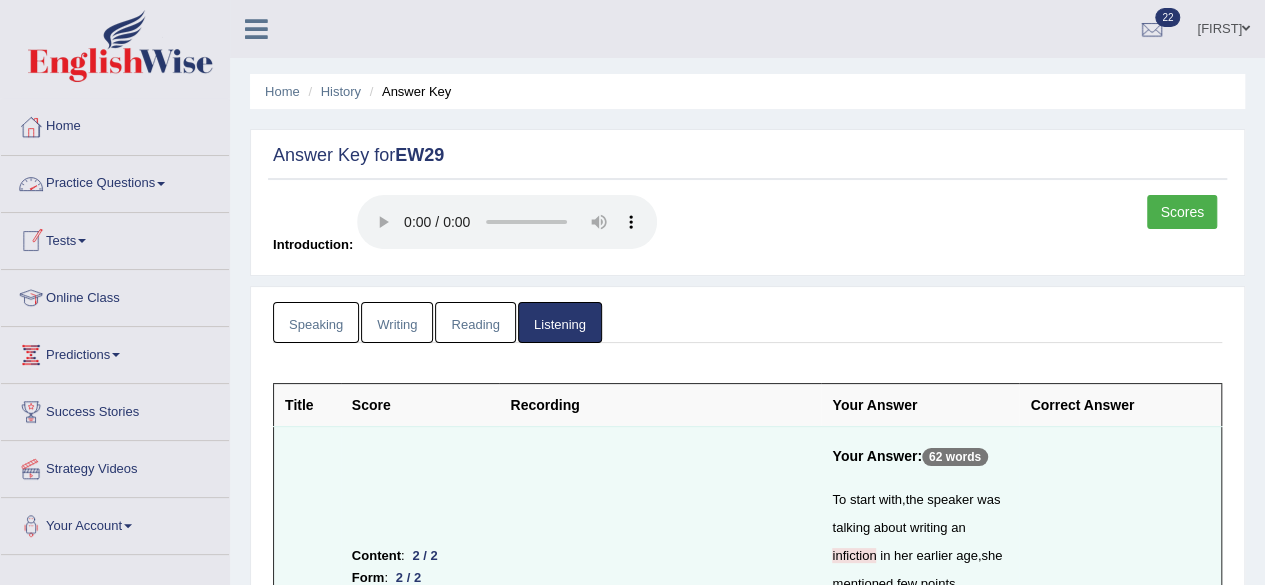 click on "Tests" at bounding box center [115, 238] 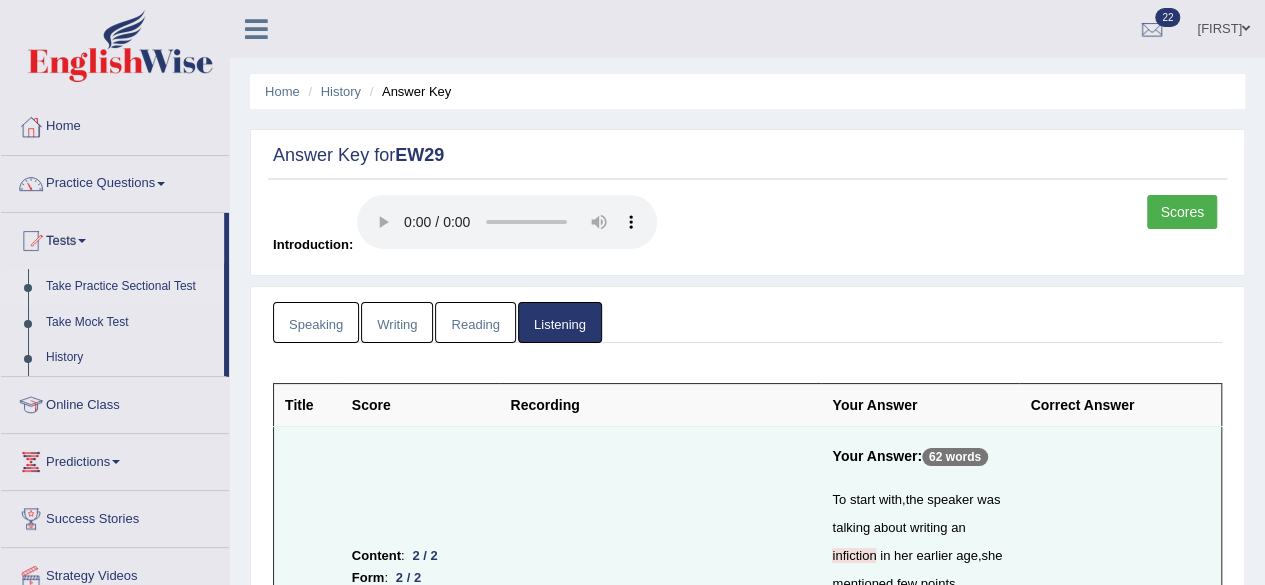click on "Take Practice Sectional Test" at bounding box center (130, 287) 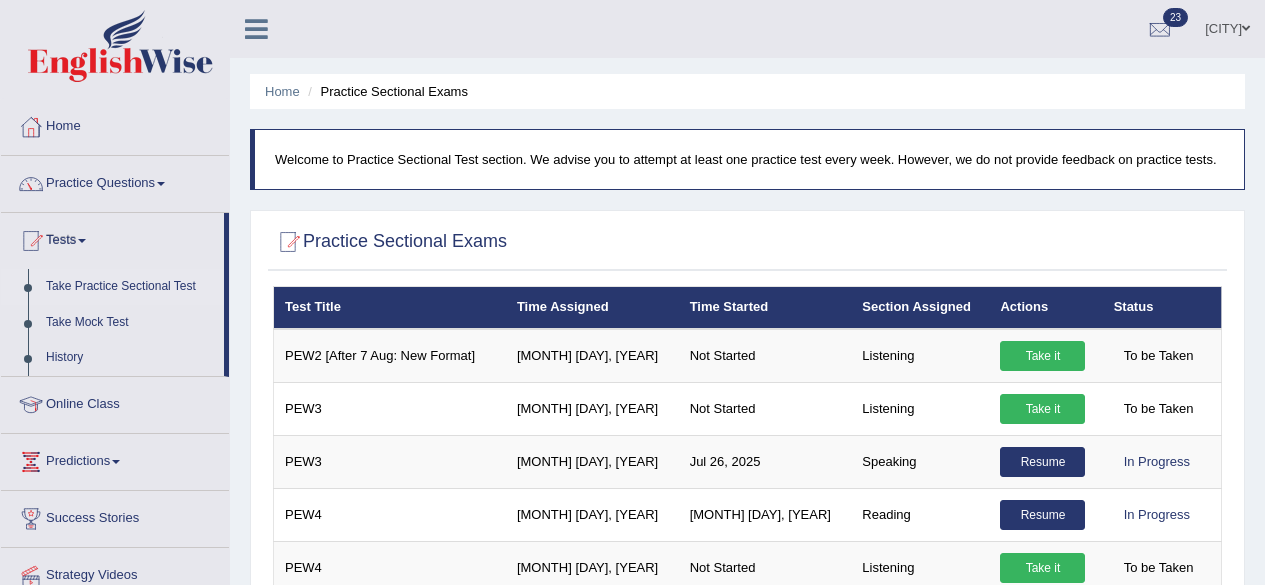scroll, scrollTop: 0, scrollLeft: 0, axis: both 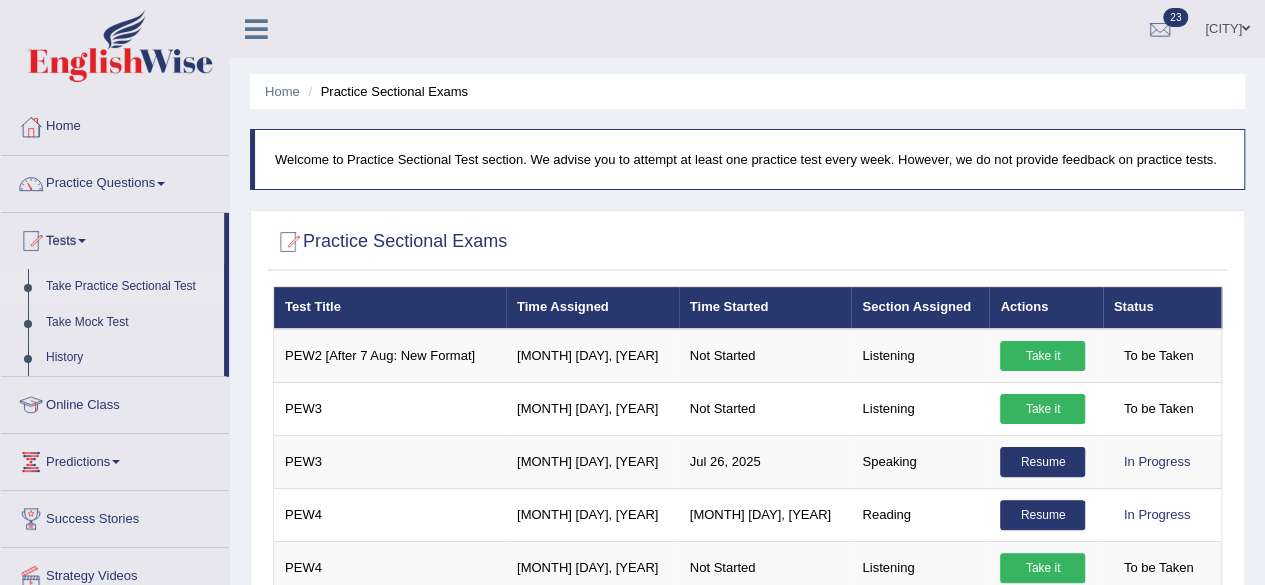 click on "Tests" at bounding box center (112, 238) 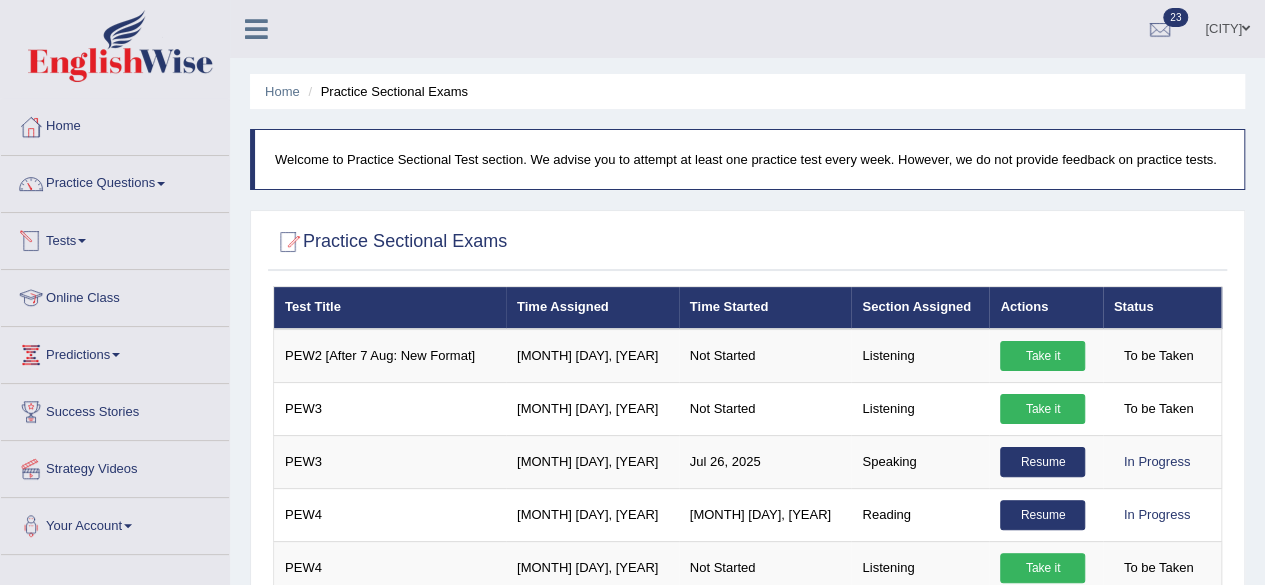 click on "Tests" at bounding box center (115, 238) 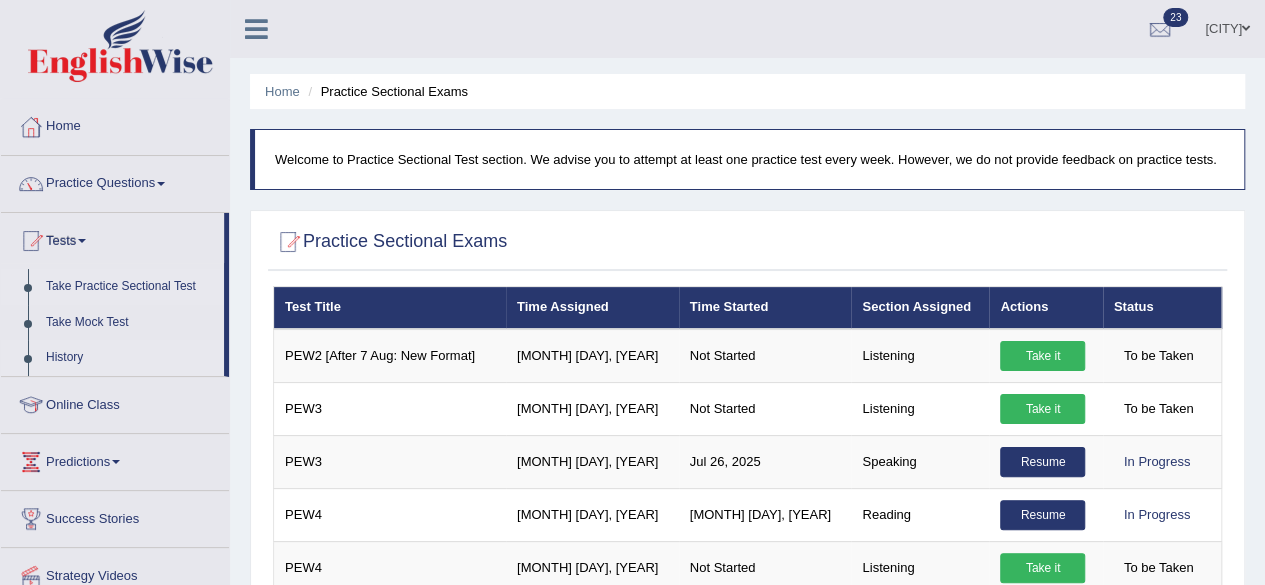 click on "History" at bounding box center [130, 358] 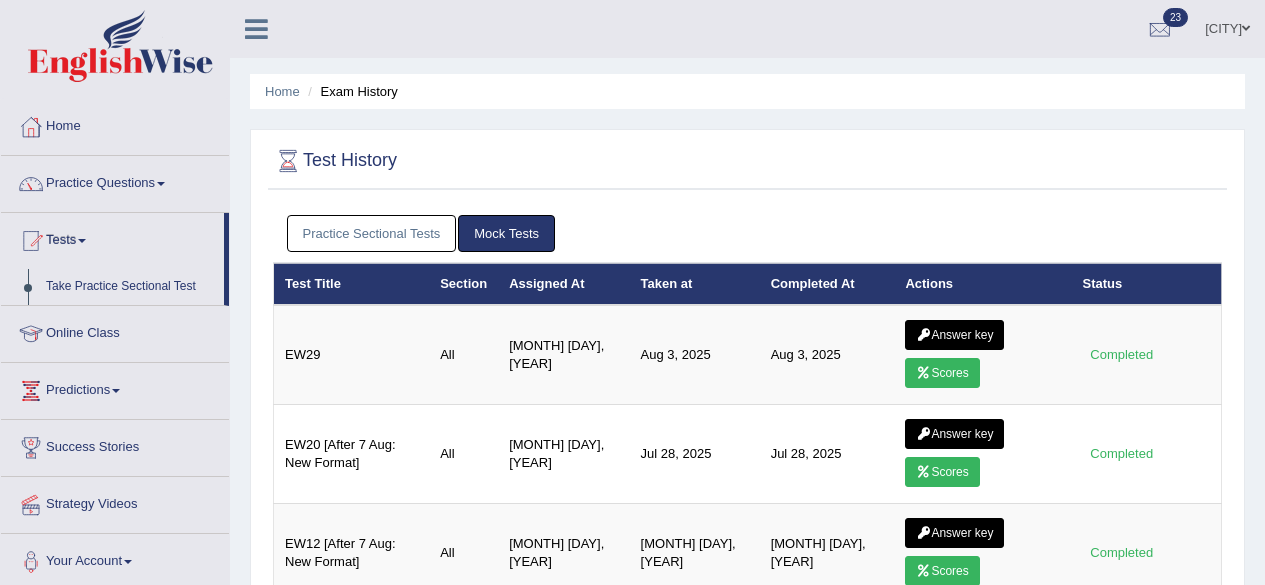 scroll, scrollTop: 0, scrollLeft: 0, axis: both 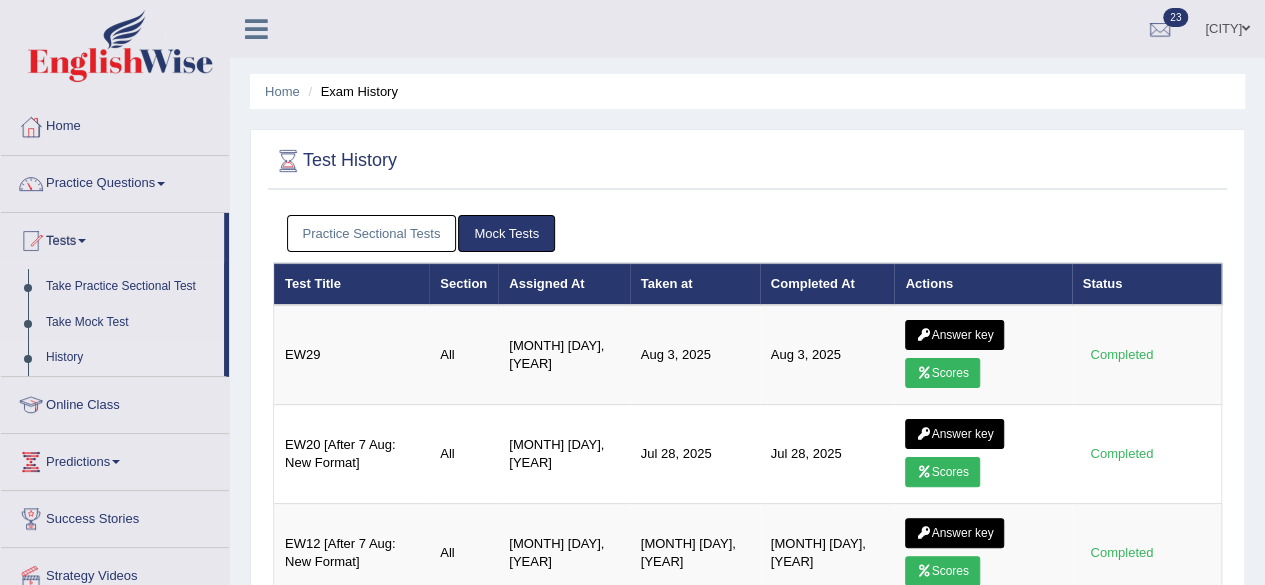 click on "Practice Sectional Tests" at bounding box center [372, 233] 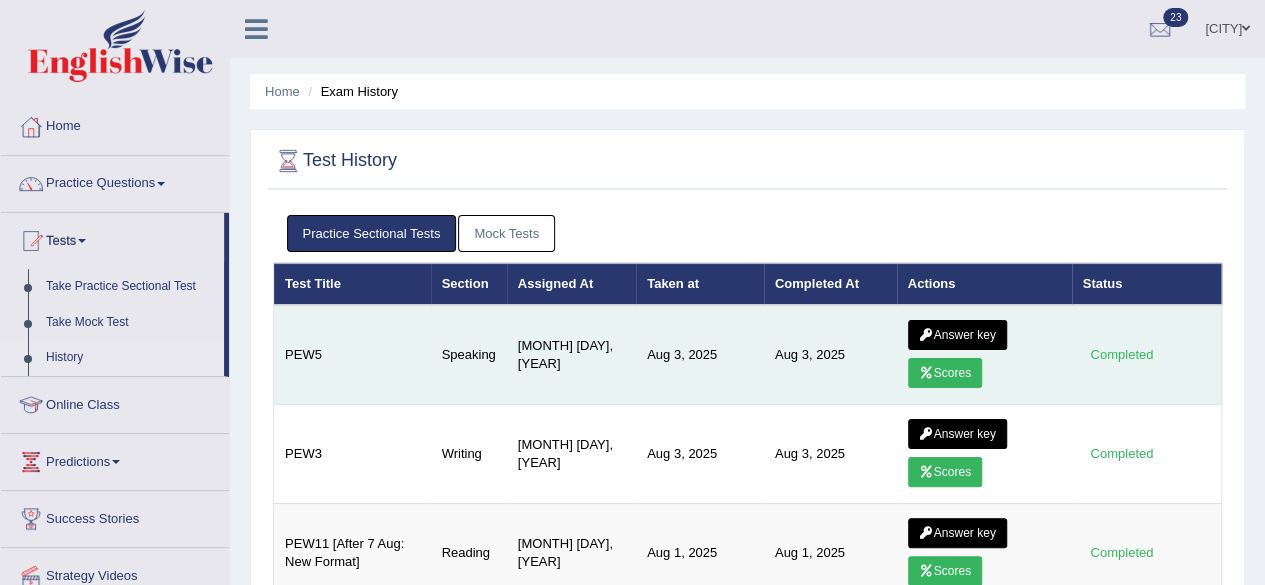 click on "Scores" at bounding box center [945, 373] 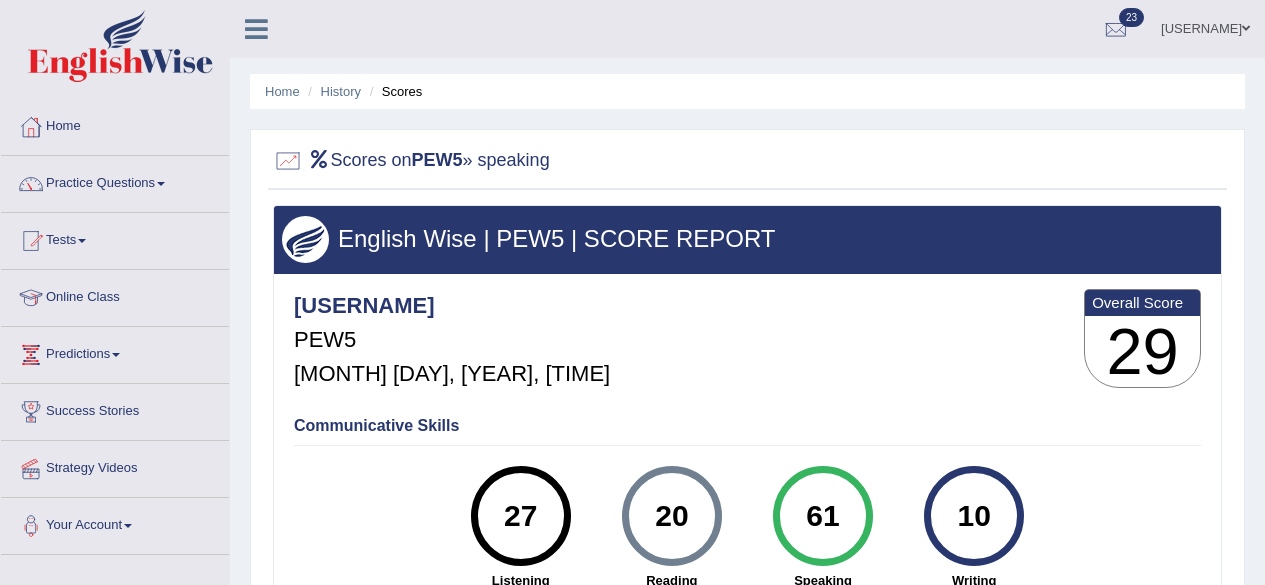 scroll, scrollTop: 0, scrollLeft: 0, axis: both 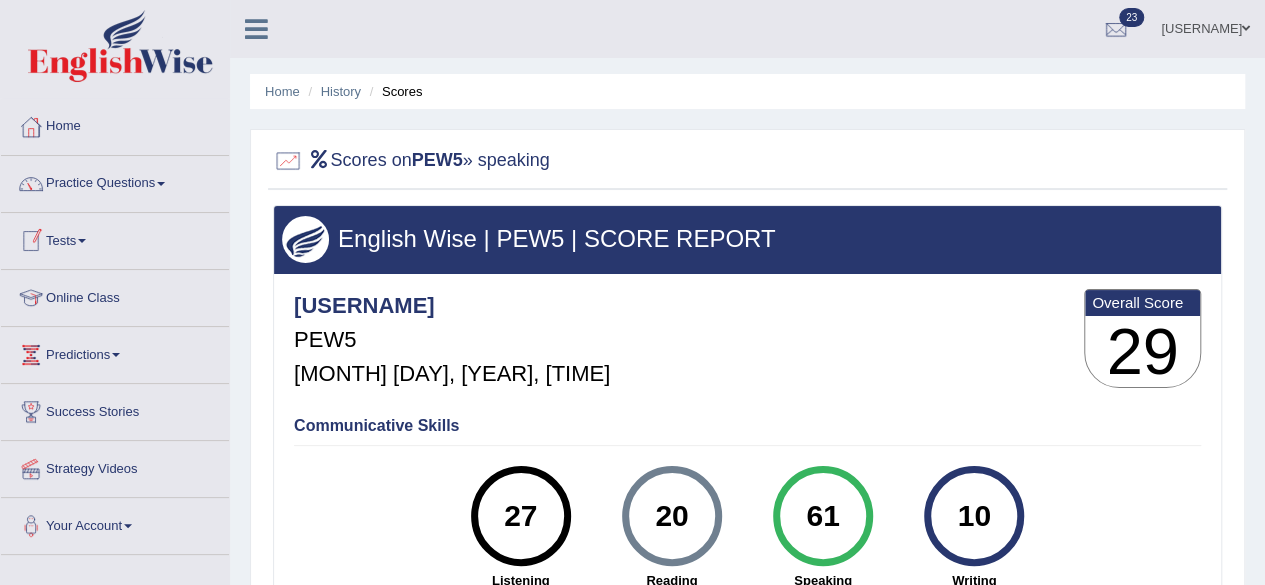 click on "Tests" at bounding box center (115, 238) 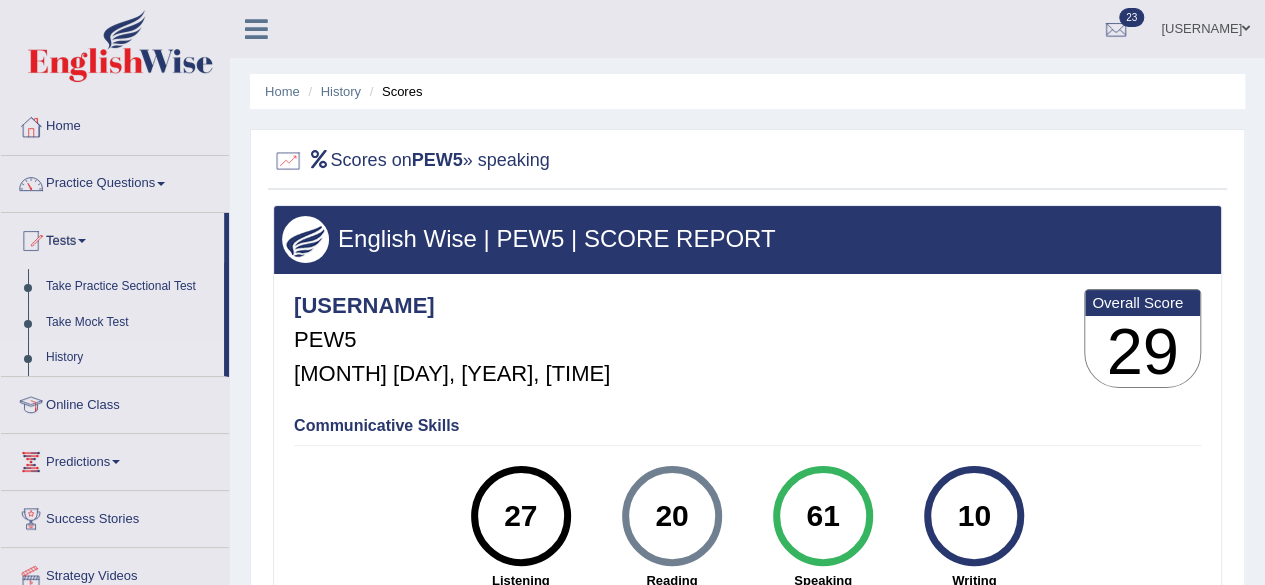 click on "History" at bounding box center [130, 358] 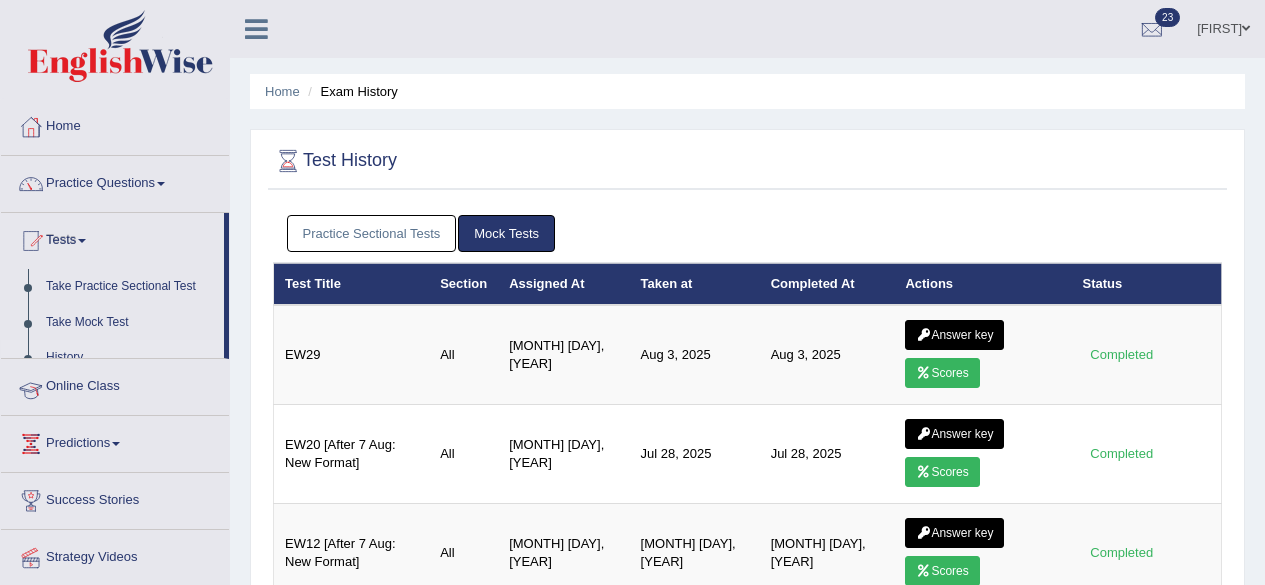 scroll, scrollTop: 0, scrollLeft: 0, axis: both 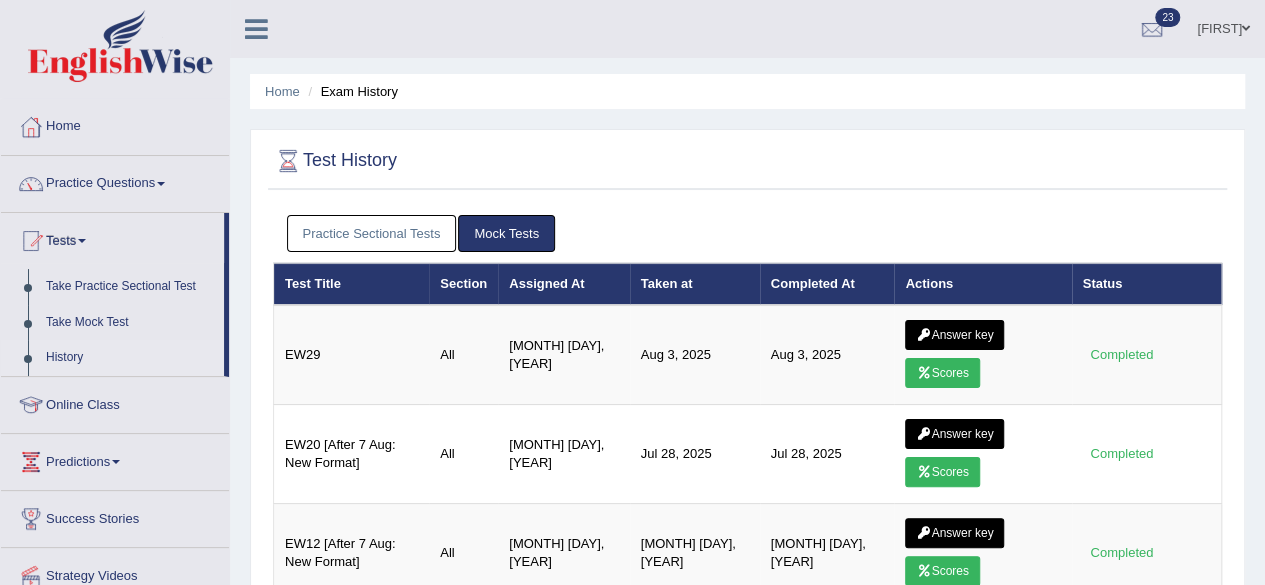 click on "Practice Sectional Tests" at bounding box center [372, 233] 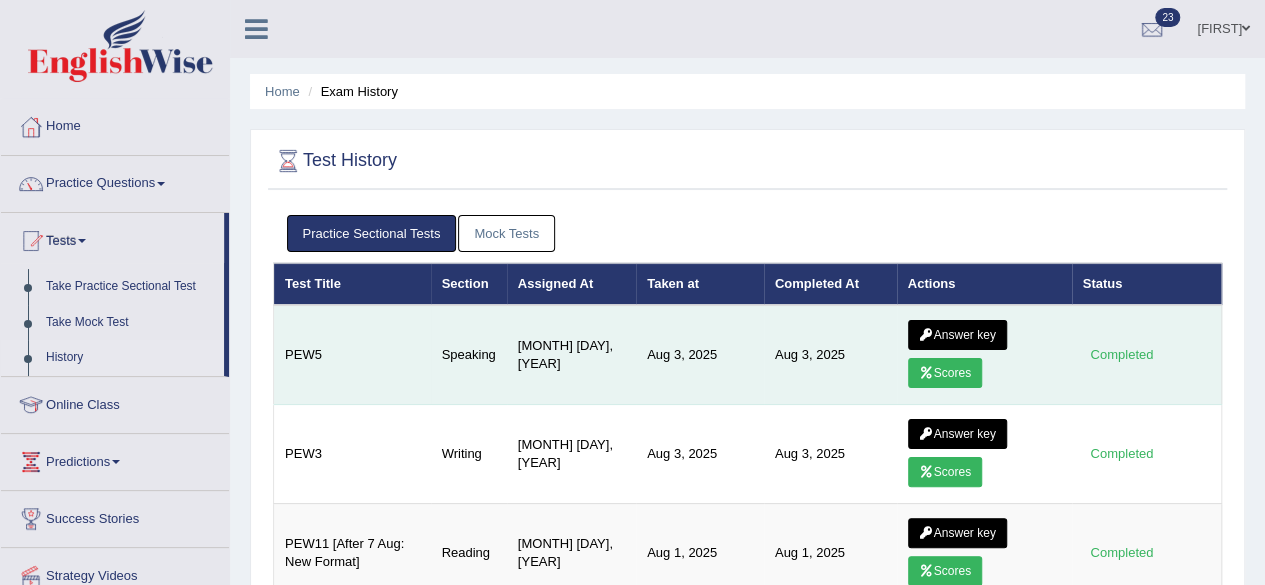 click on "Answer key" at bounding box center [957, 335] 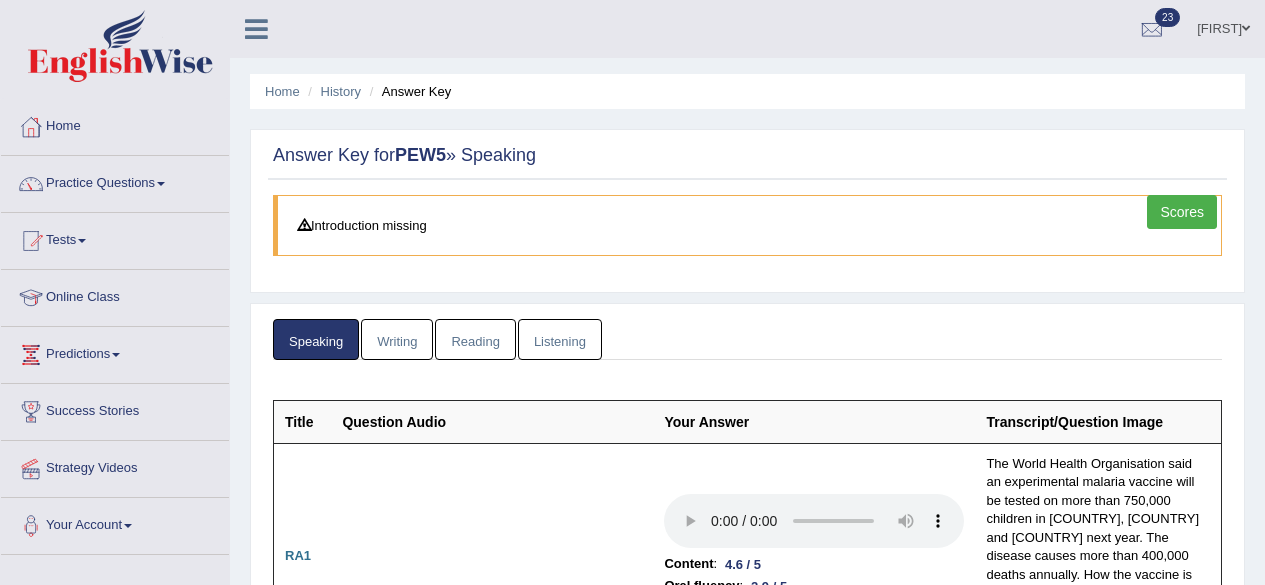 scroll, scrollTop: 0, scrollLeft: 0, axis: both 